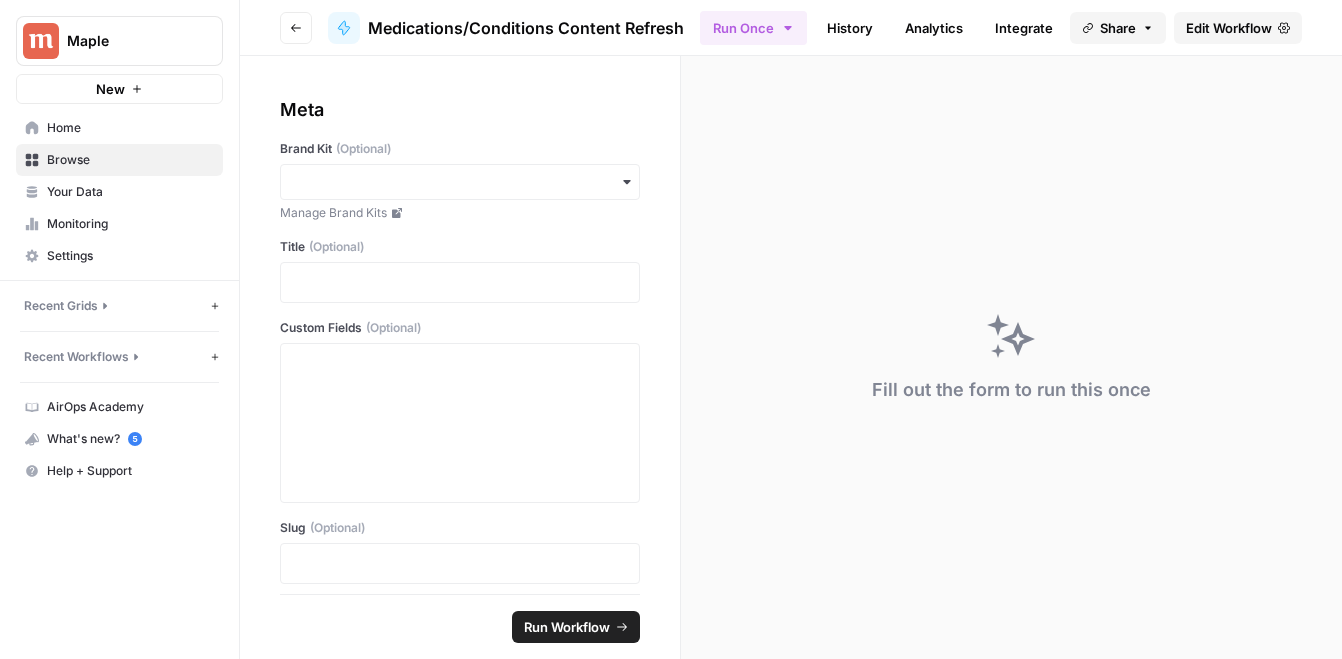 scroll, scrollTop: 0, scrollLeft: 0, axis: both 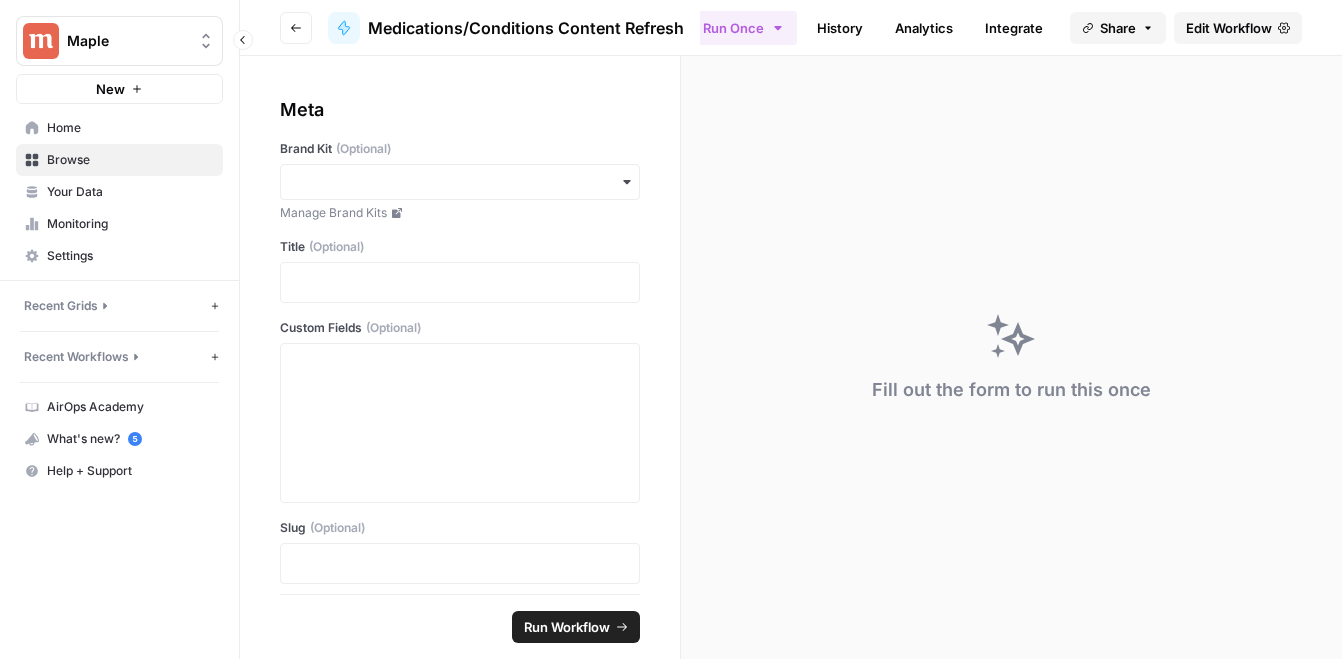 type 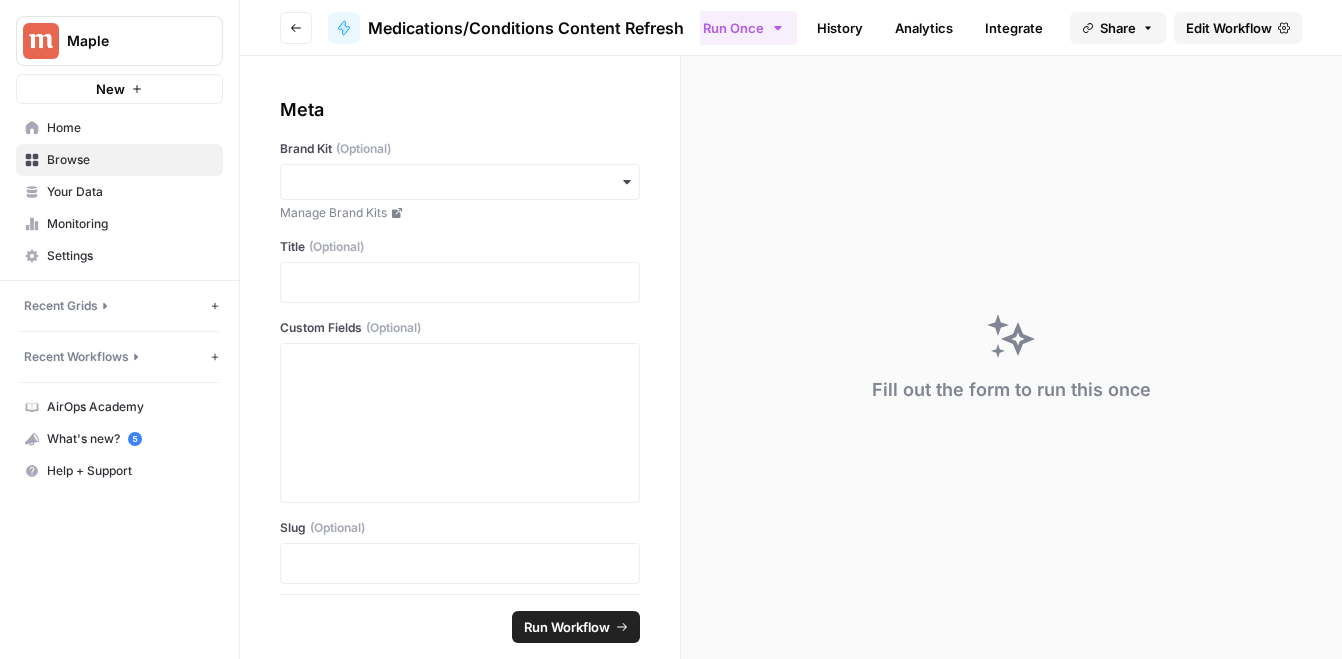 click on "Fill out the form to run this once" at bounding box center [1011, 357] 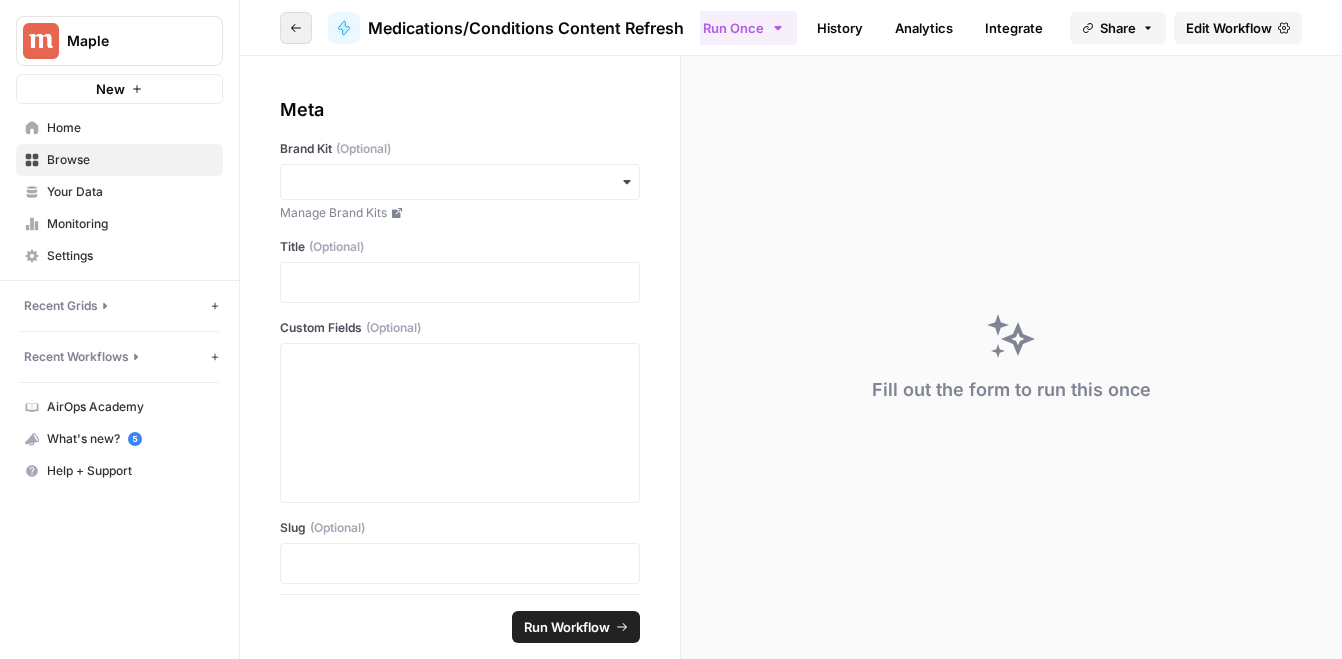 click 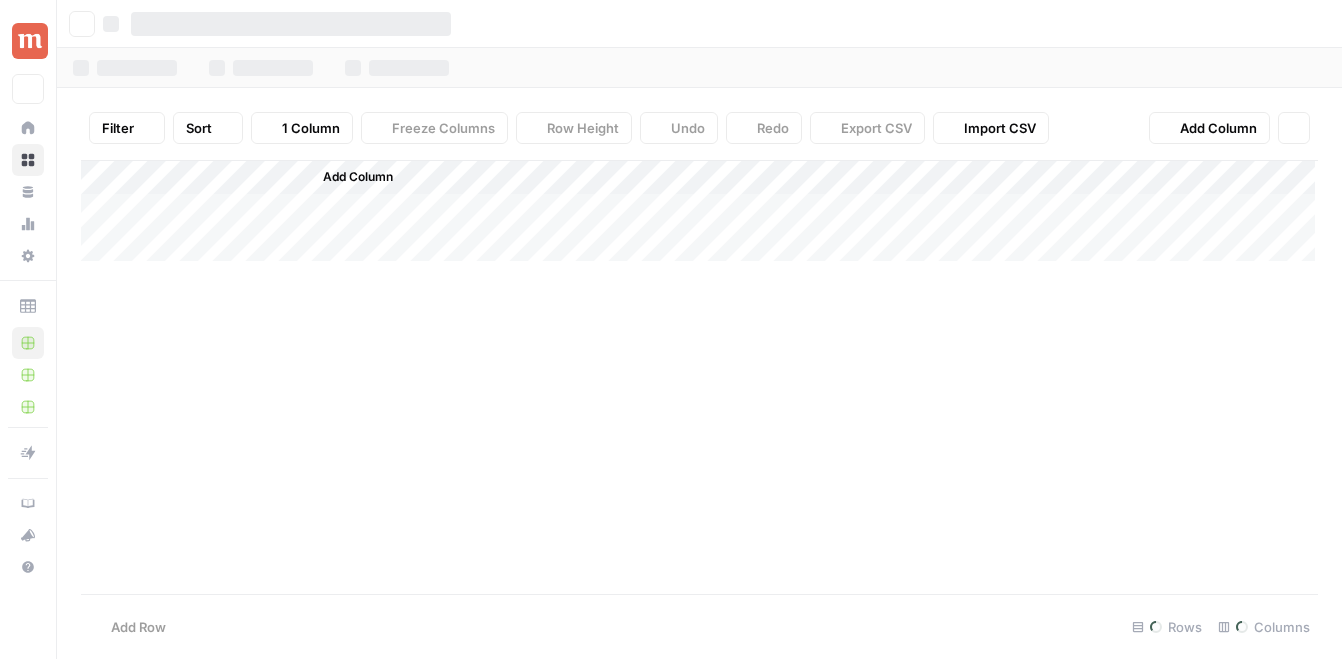 scroll, scrollTop: 0, scrollLeft: 0, axis: both 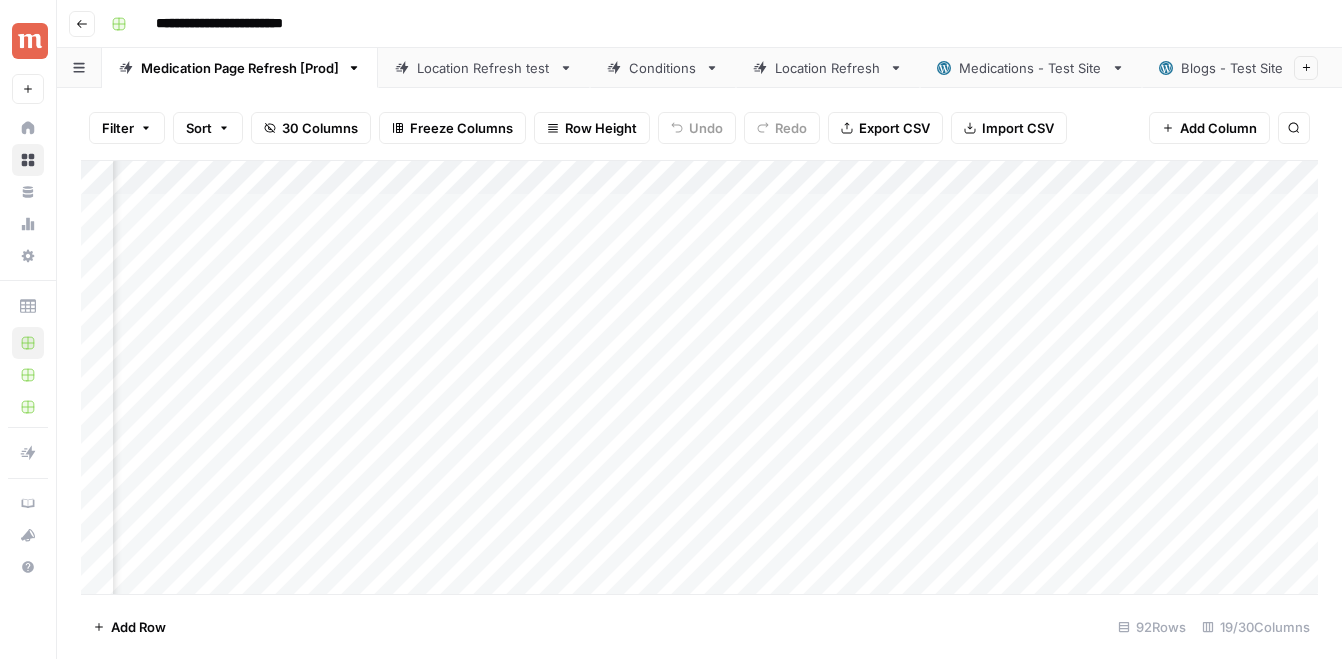 click on "Add Column" at bounding box center [699, 377] 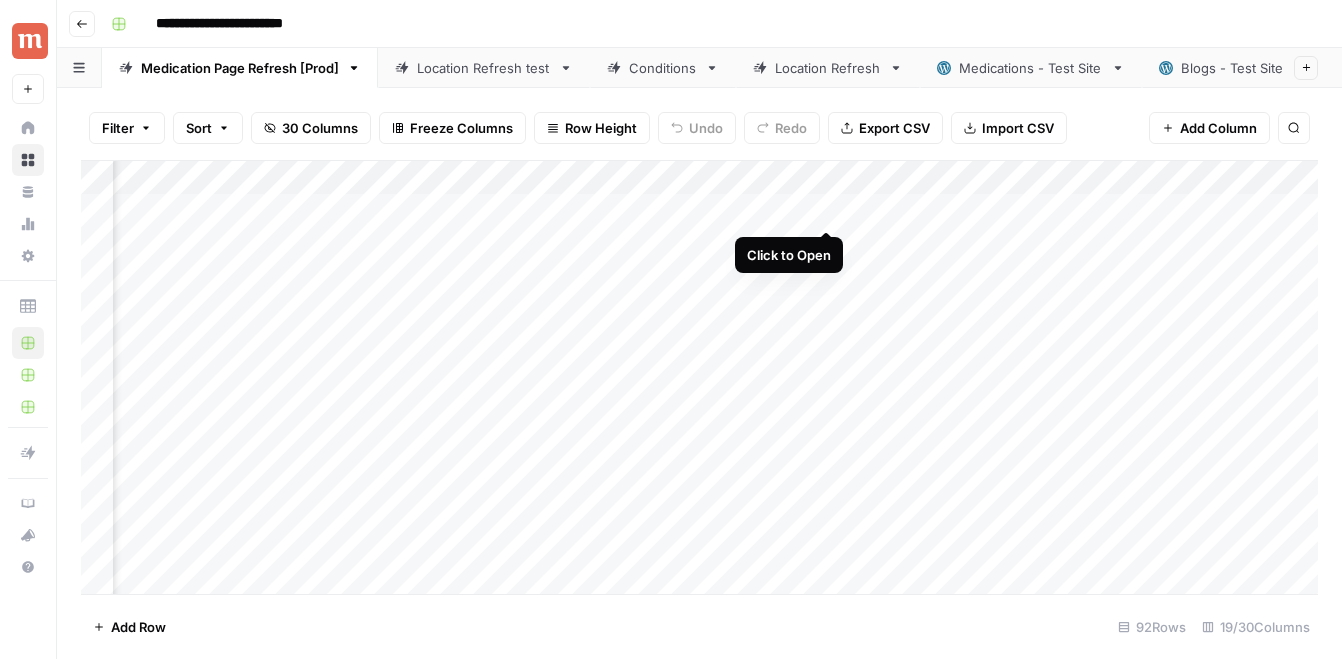 click on "Add Column" at bounding box center [699, 377] 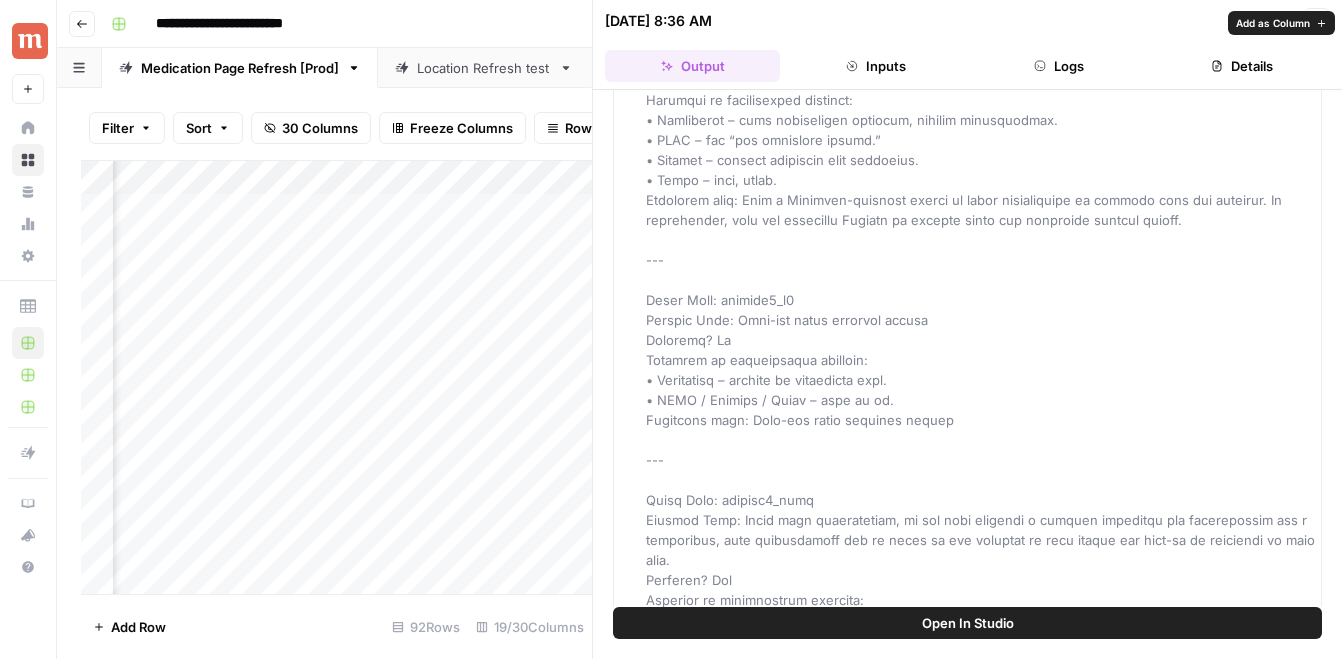 scroll, scrollTop: 1191, scrollLeft: 0, axis: vertical 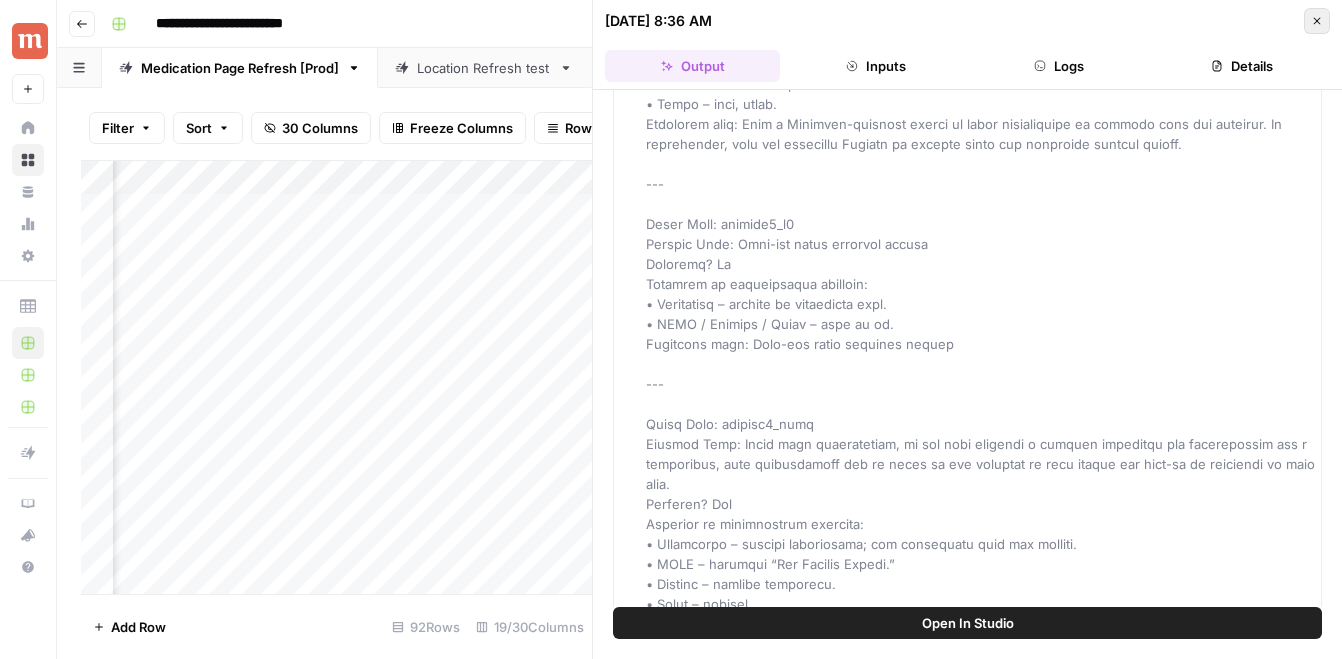 click 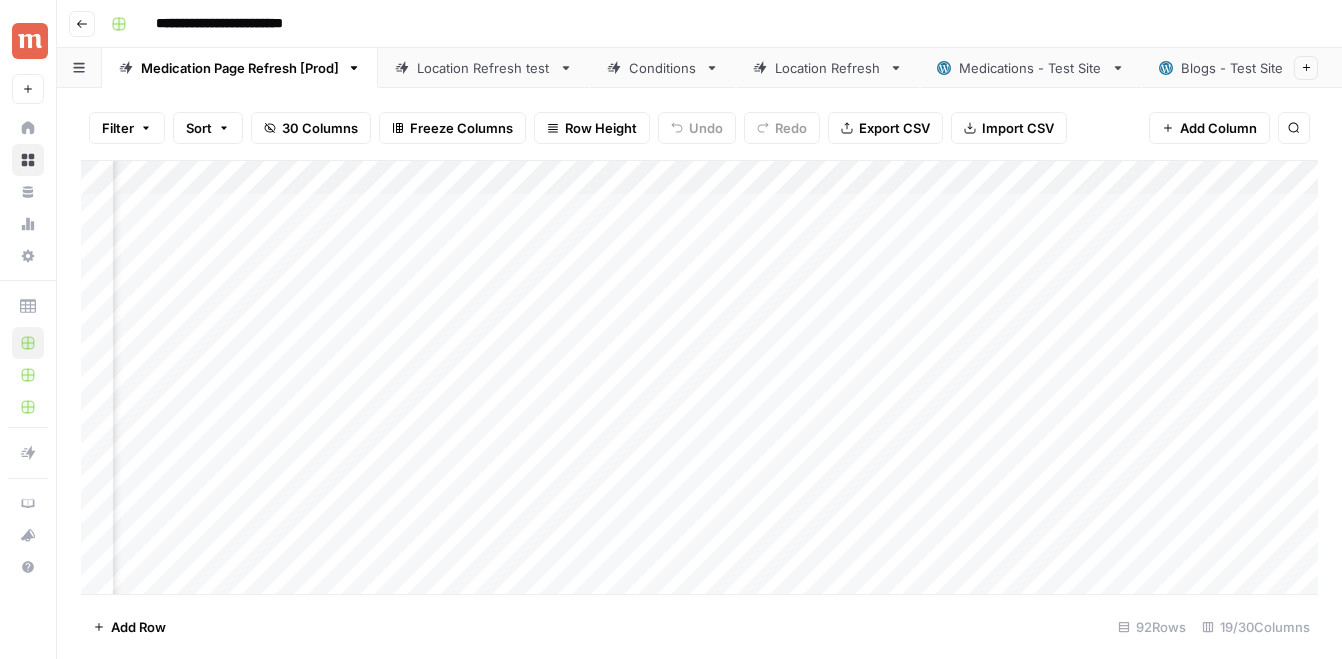 scroll, scrollTop: 0, scrollLeft: 1998, axis: horizontal 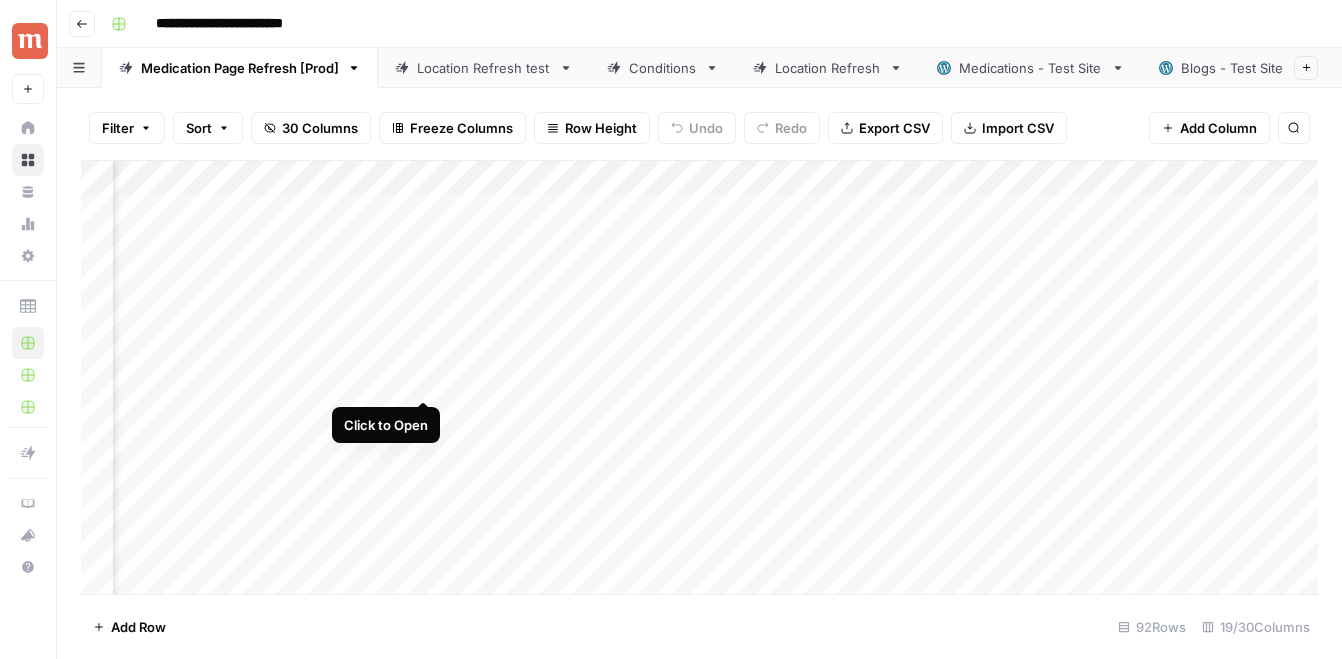 click on "Add Column" at bounding box center [699, 377] 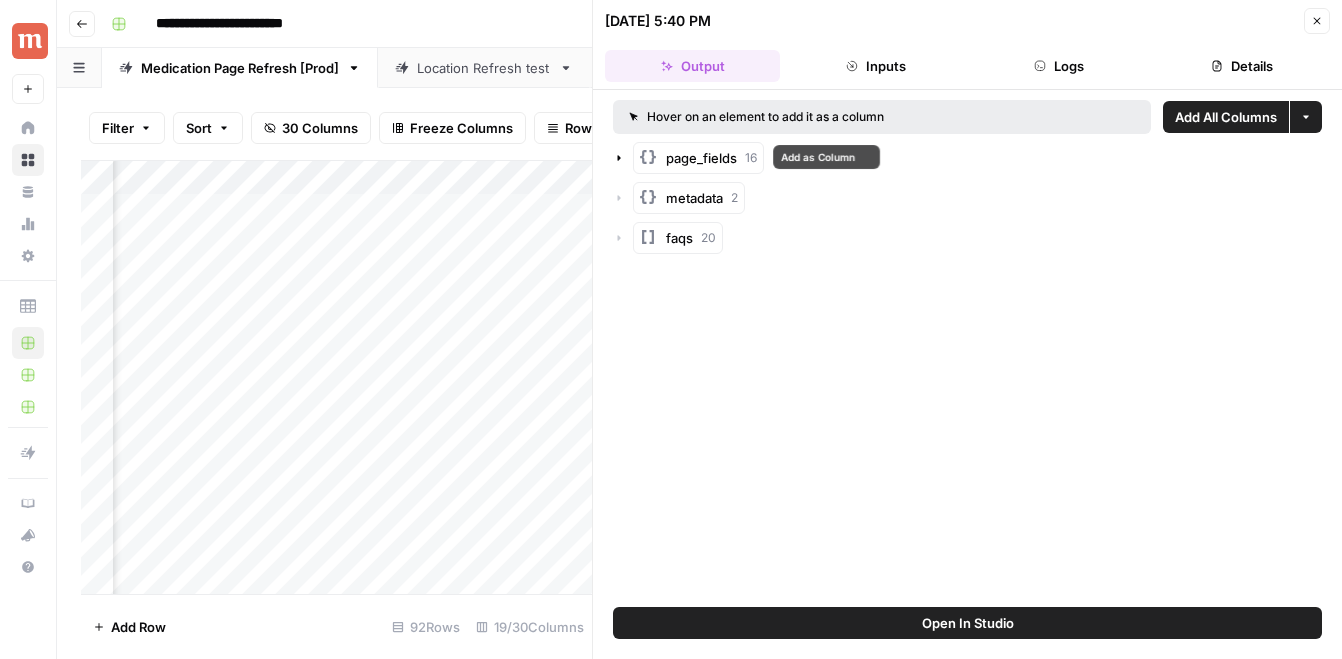 click on "page_fields" at bounding box center [701, 158] 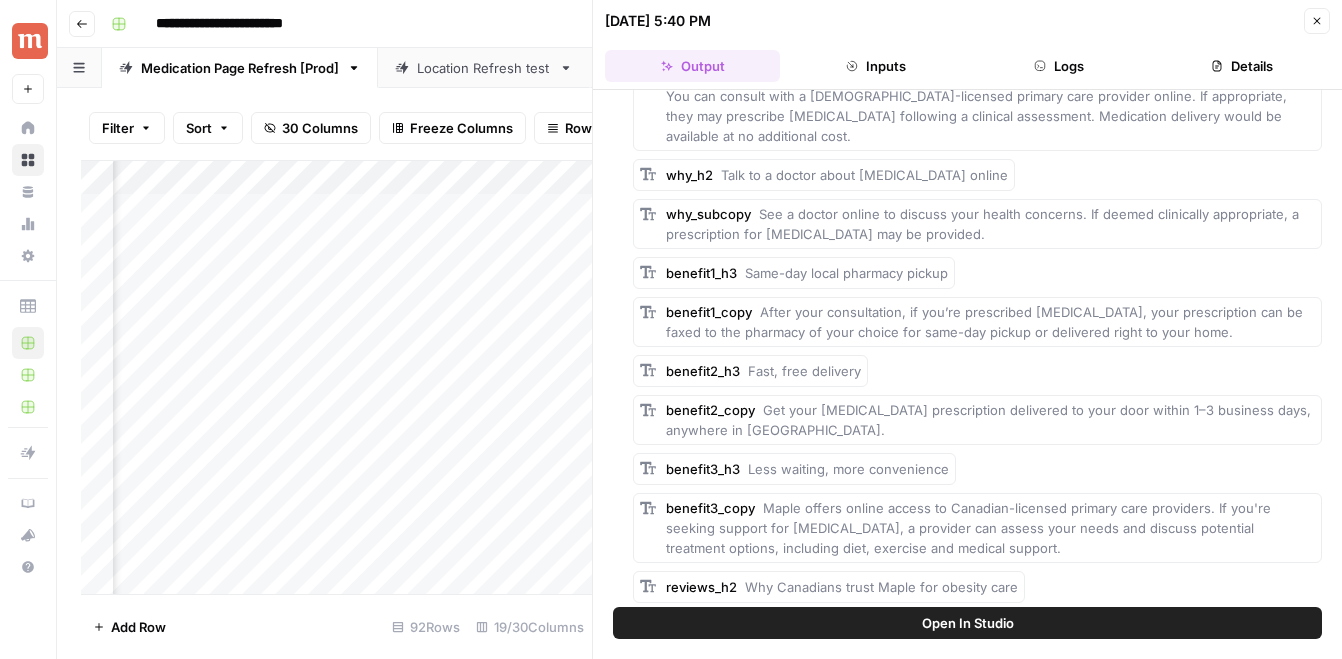 scroll, scrollTop: 0, scrollLeft: 0, axis: both 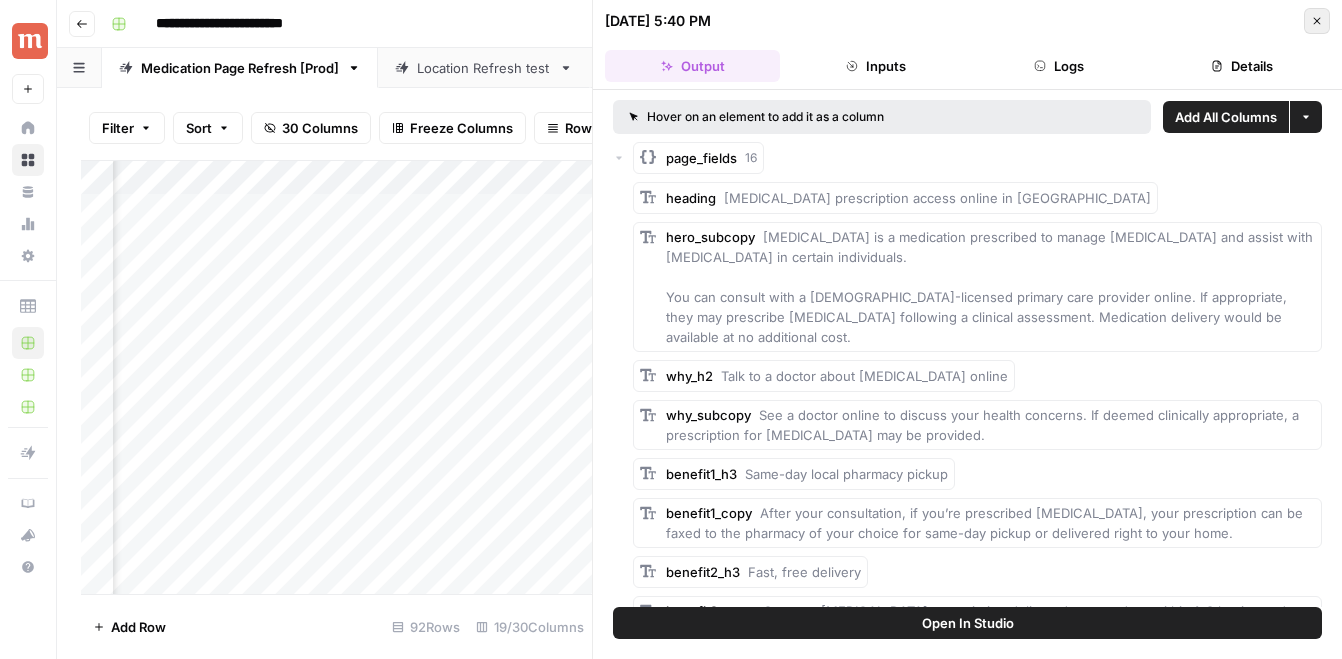 click 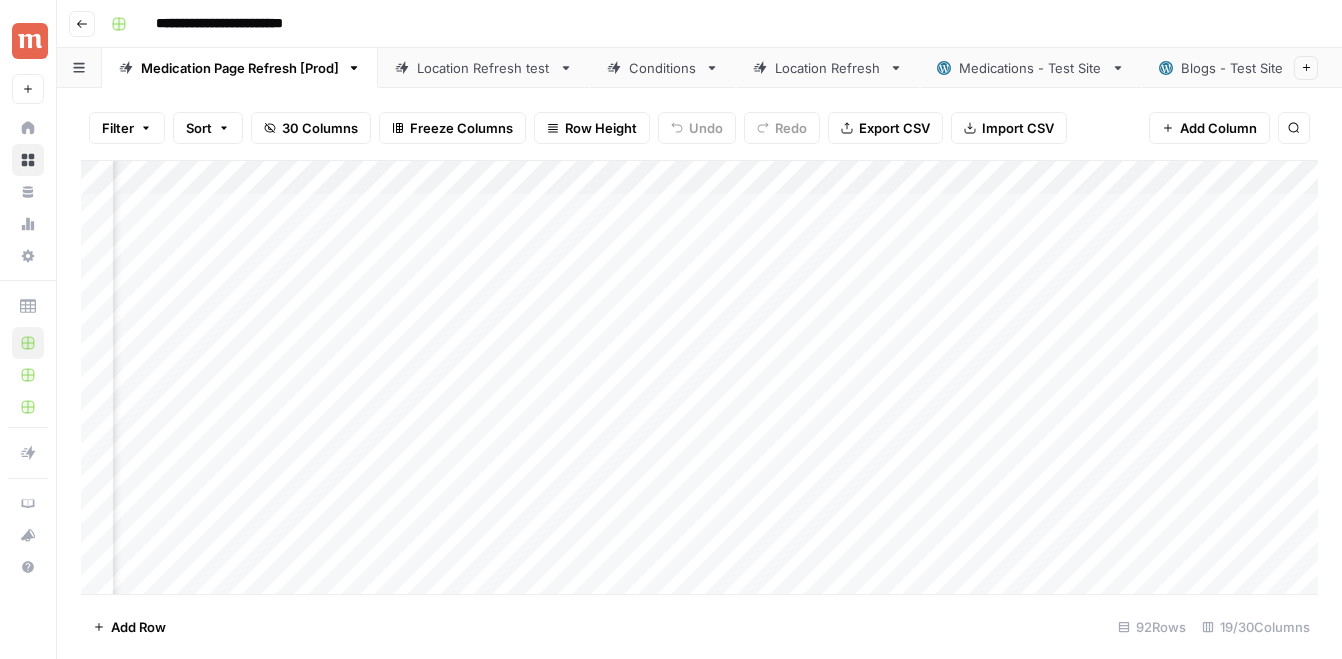 scroll, scrollTop: 0, scrollLeft: 2182, axis: horizontal 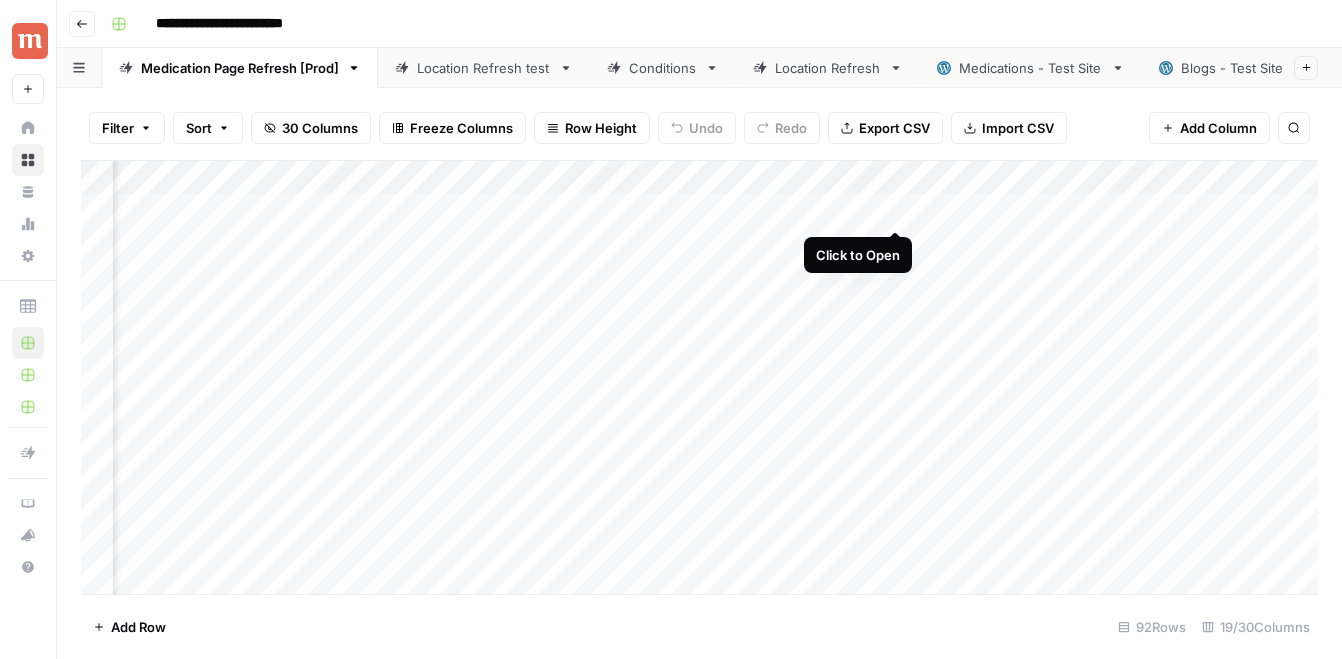 click on "Add Column" at bounding box center (699, 377) 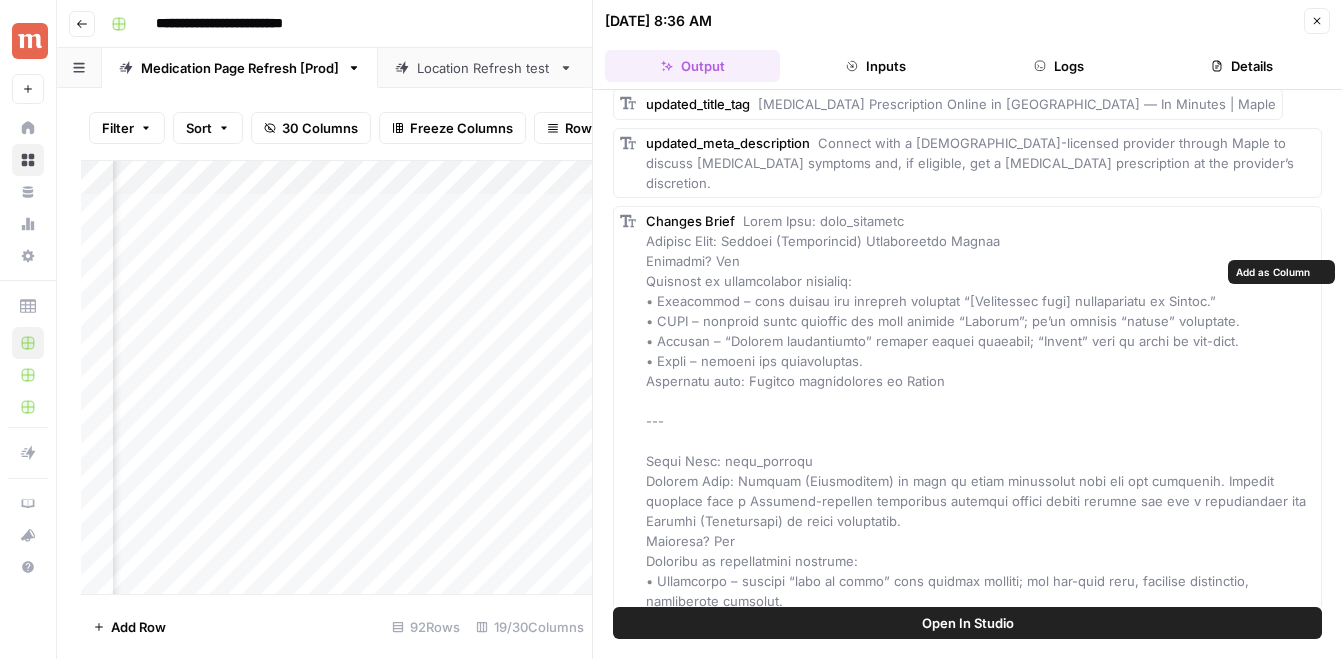 scroll, scrollTop: 115, scrollLeft: 0, axis: vertical 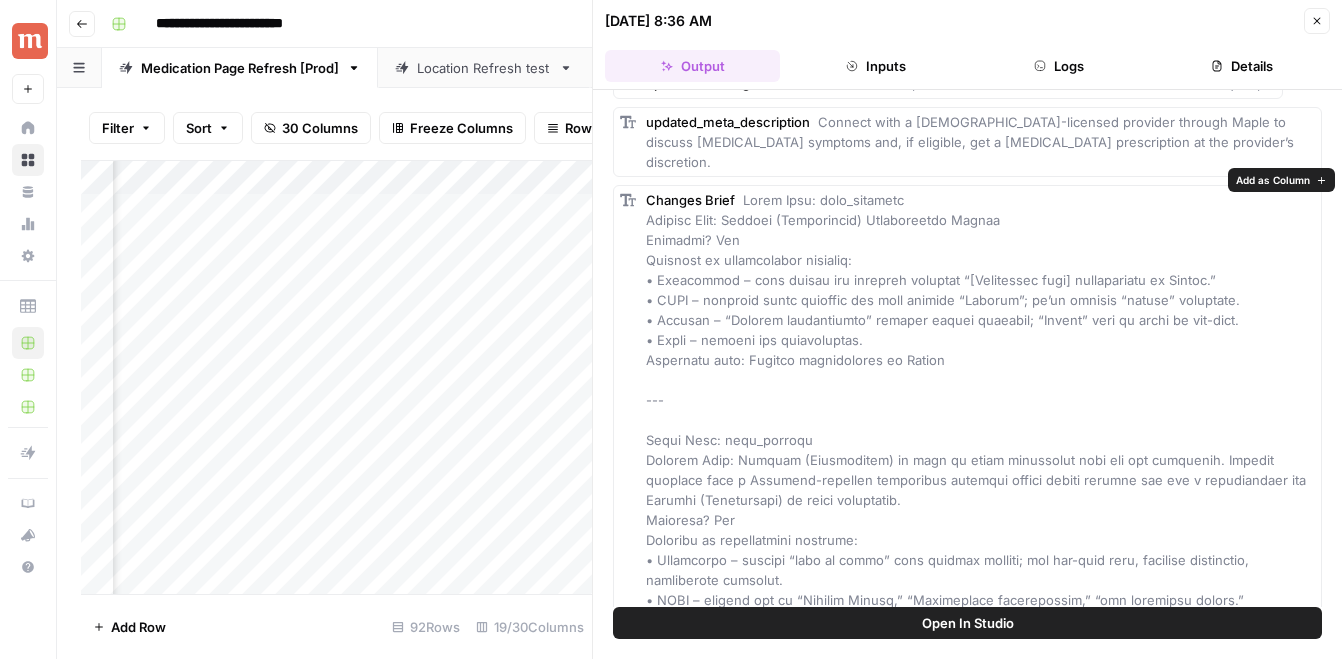 click on "Changes Brief" at bounding box center (980, 1540) 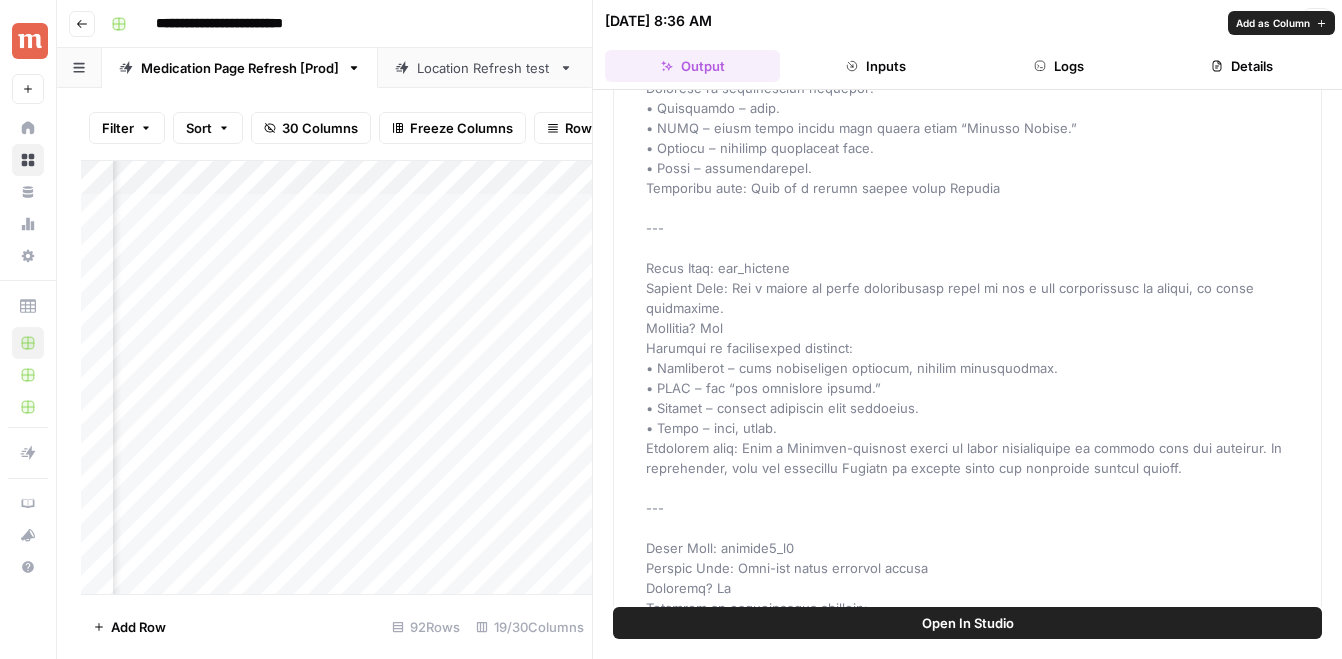 scroll, scrollTop: 749, scrollLeft: 0, axis: vertical 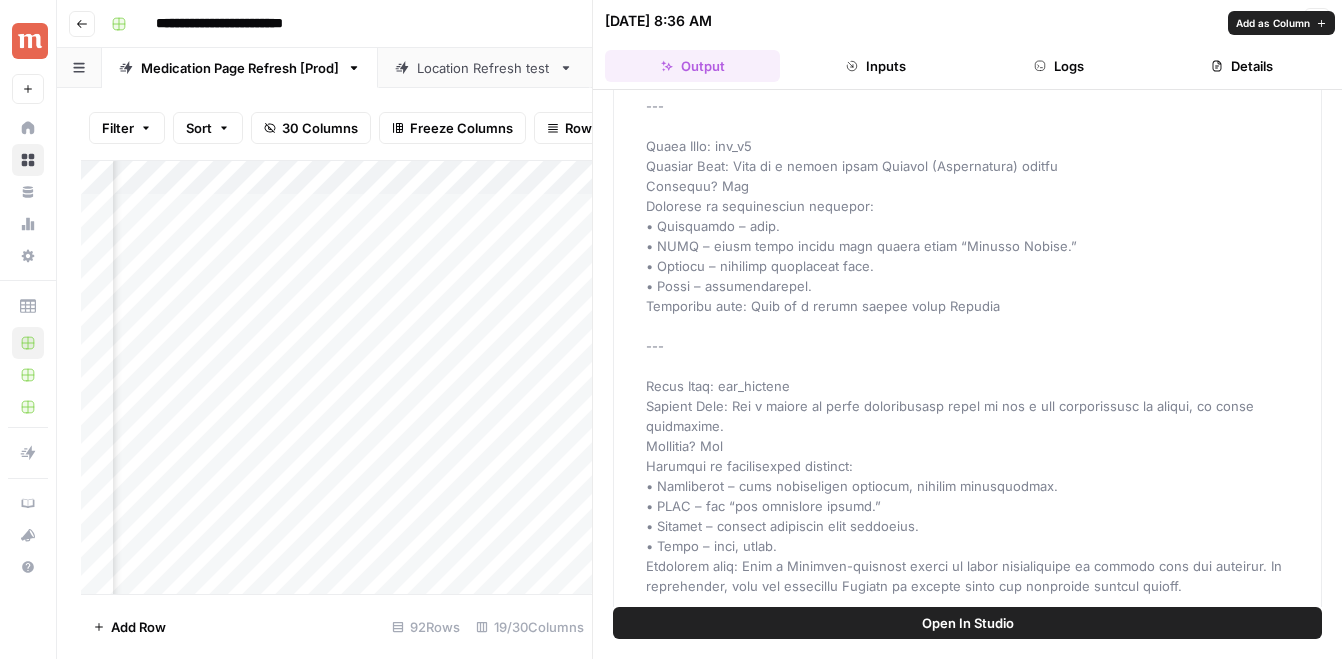 drag, startPoint x: 888, startPoint y: 239, endPoint x: 747, endPoint y: 239, distance: 141 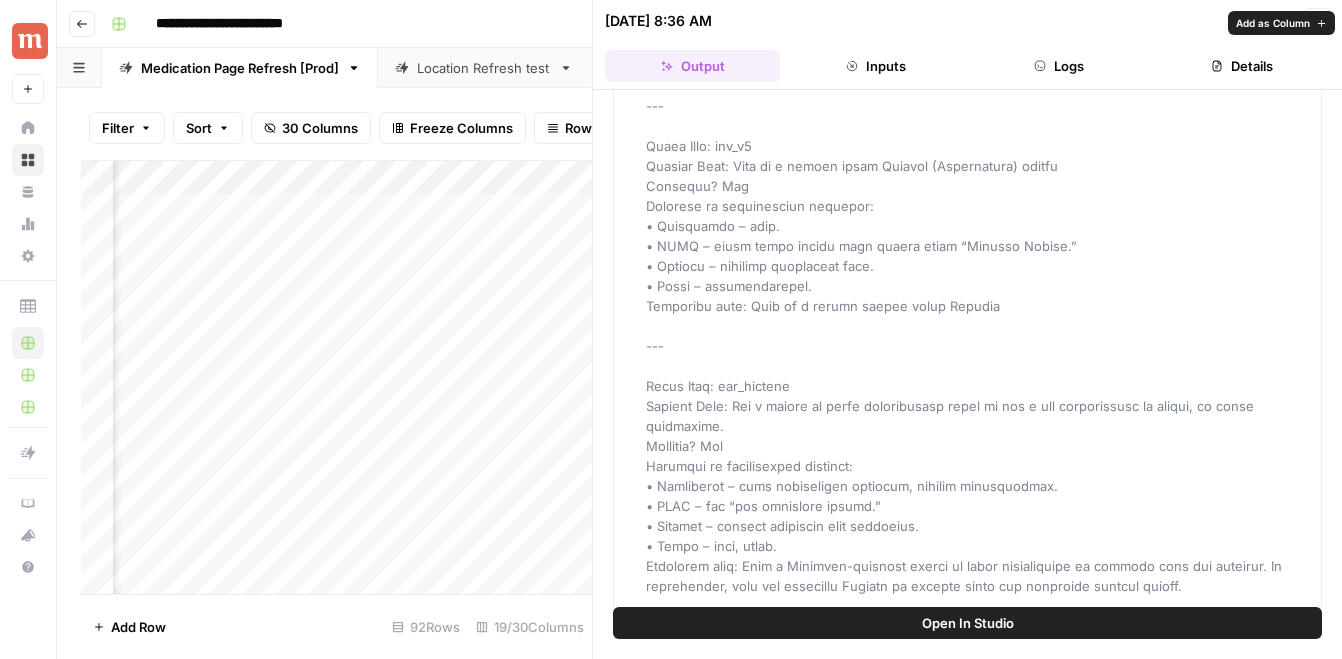 click at bounding box center (982, 906) 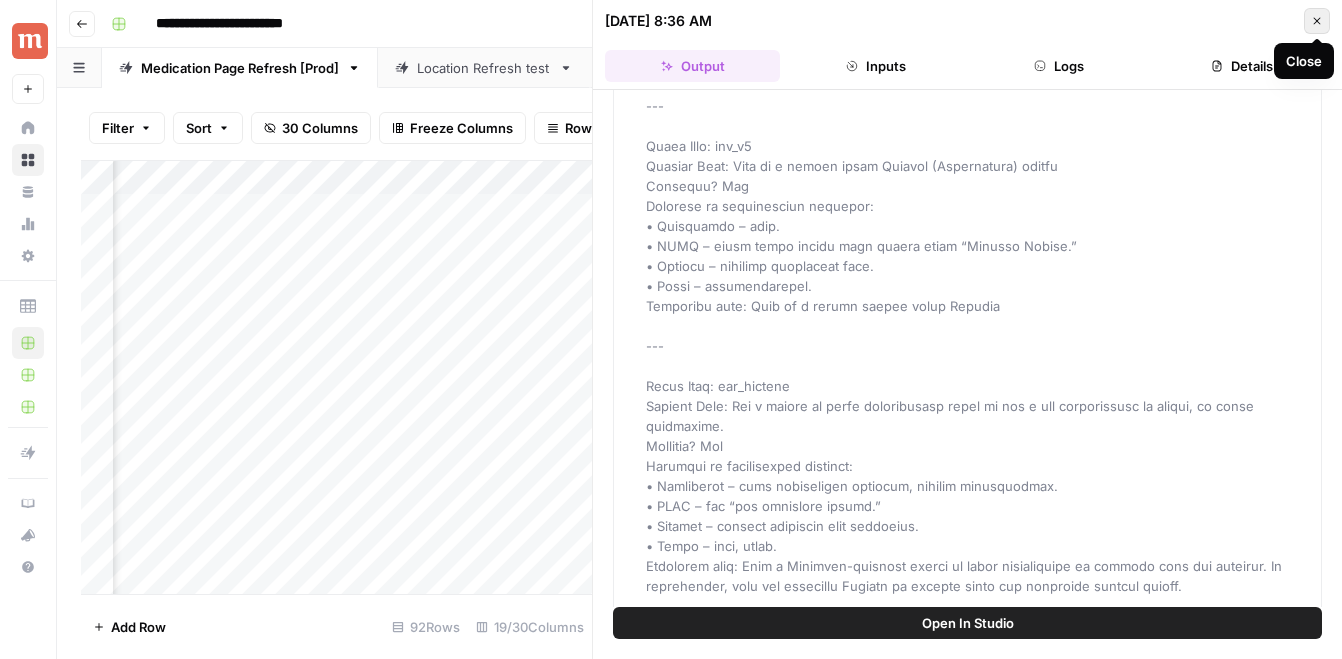 click 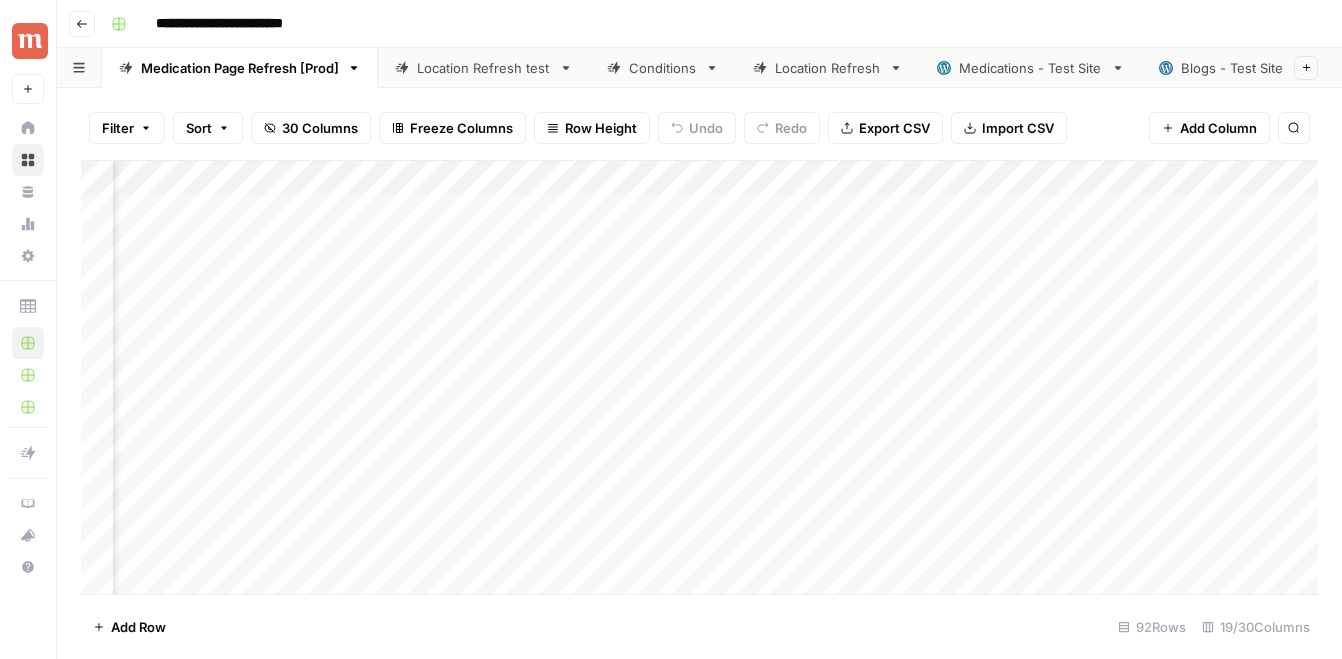 scroll, scrollTop: 0, scrollLeft: 2316, axis: horizontal 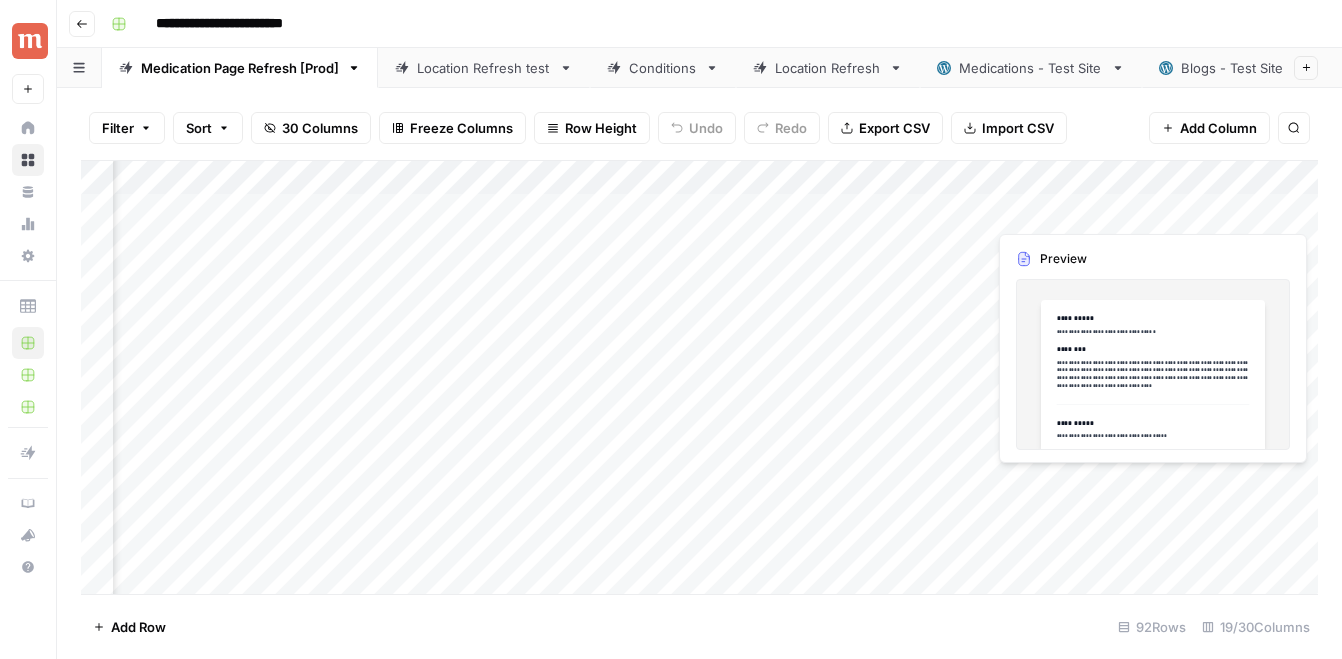 click on "Add Column" at bounding box center (699, 377) 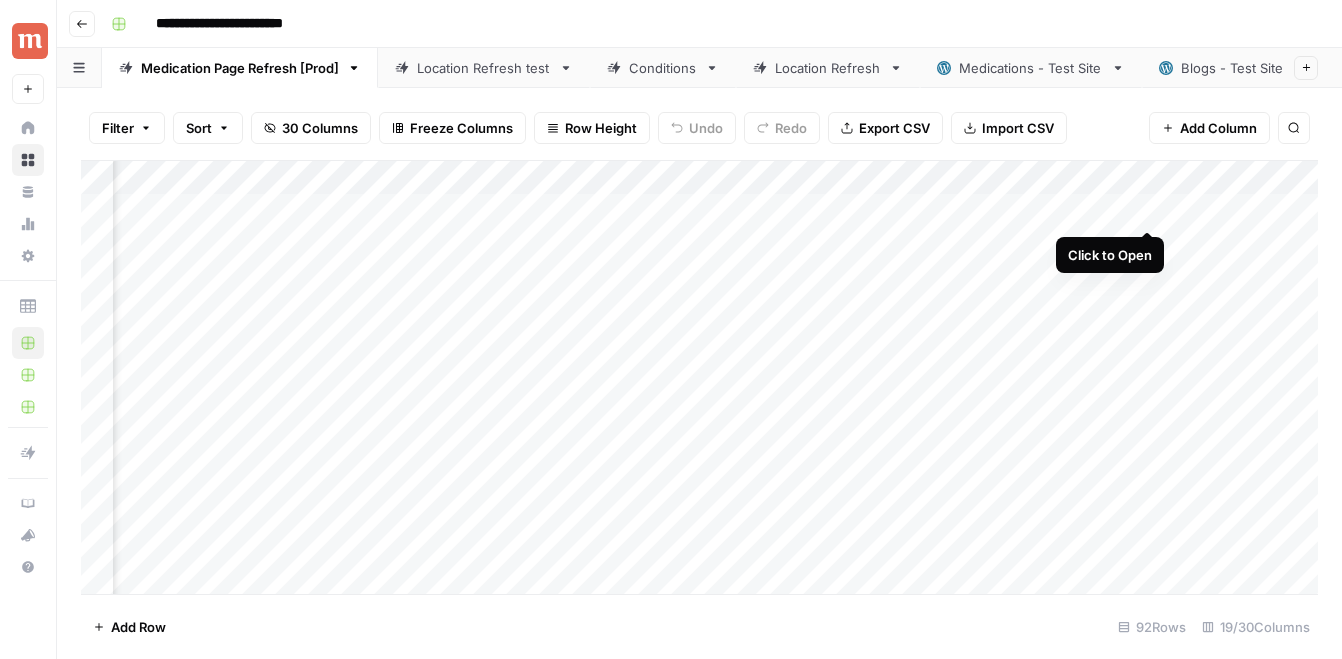 click on "Add Column" at bounding box center (699, 377) 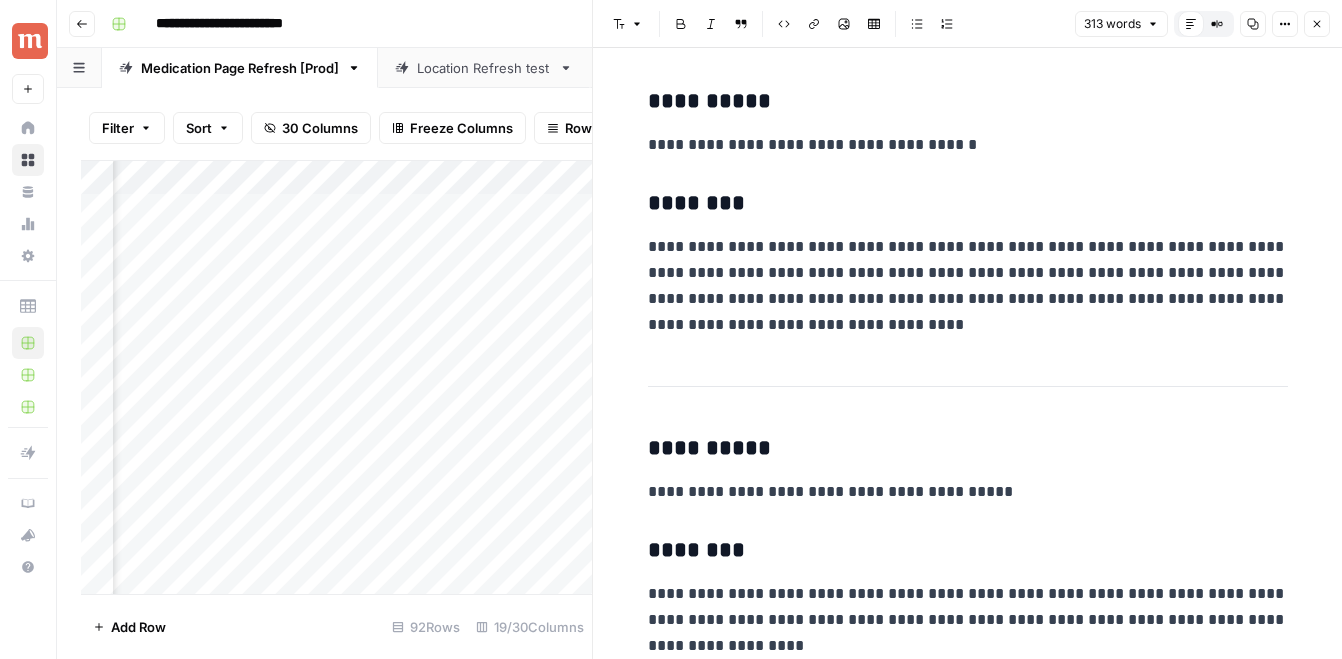 click on "**********" at bounding box center (968, 1162) 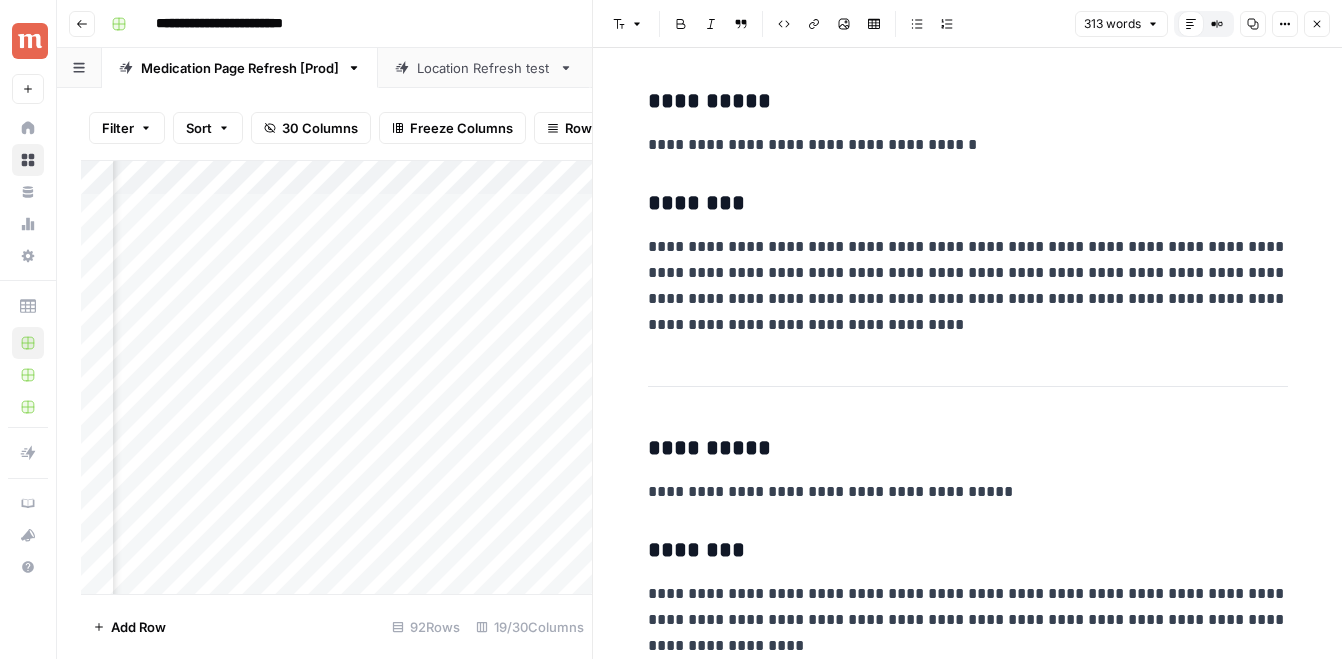 click on "**********" at bounding box center [968, 286] 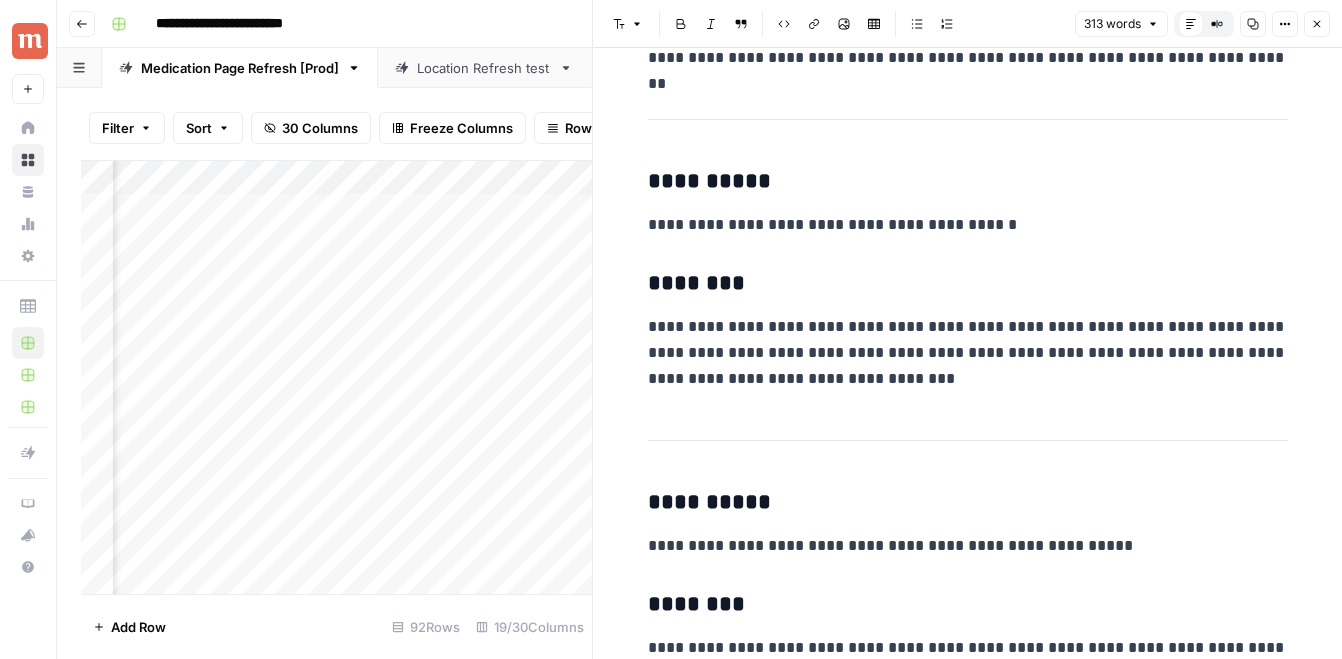 scroll, scrollTop: 1586, scrollLeft: 0, axis: vertical 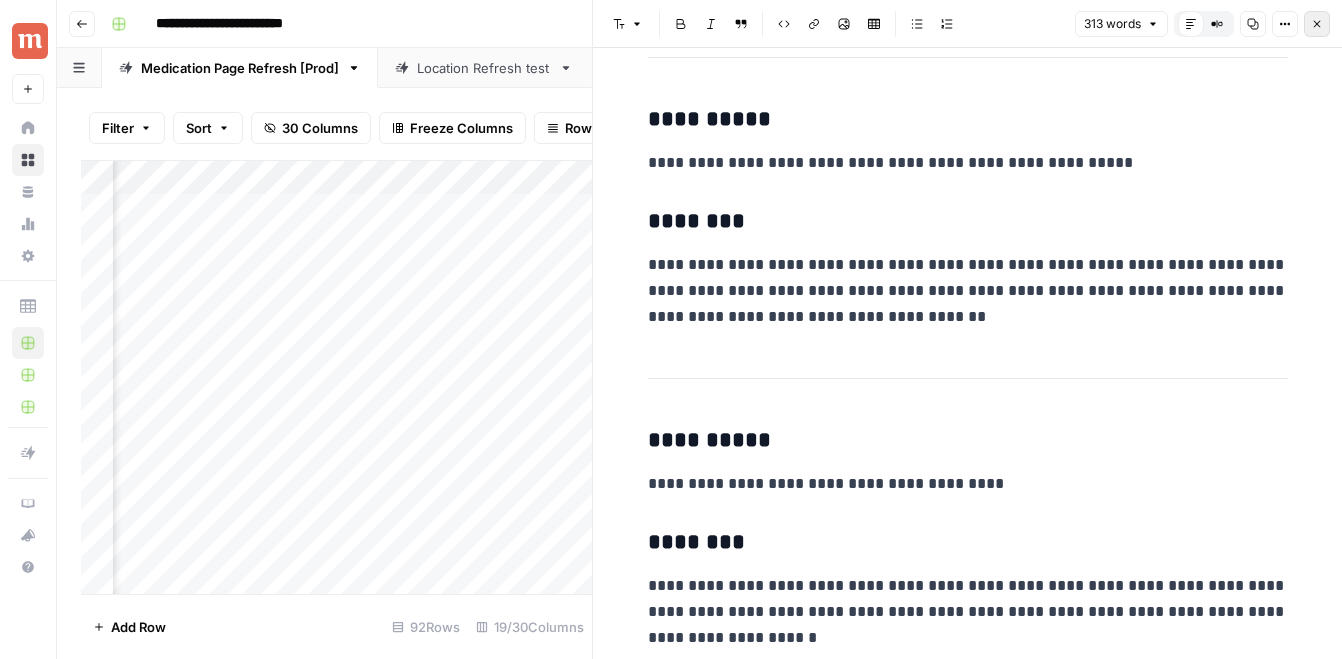 click 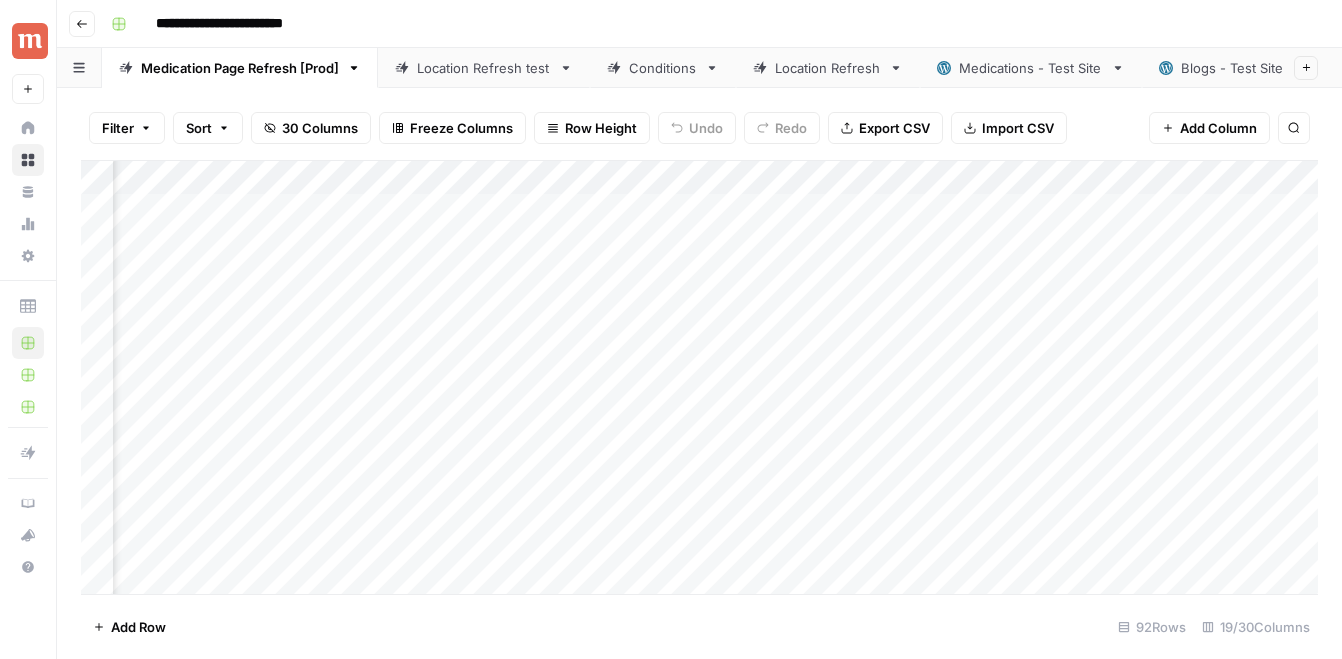 scroll, scrollTop: 0, scrollLeft: 2738, axis: horizontal 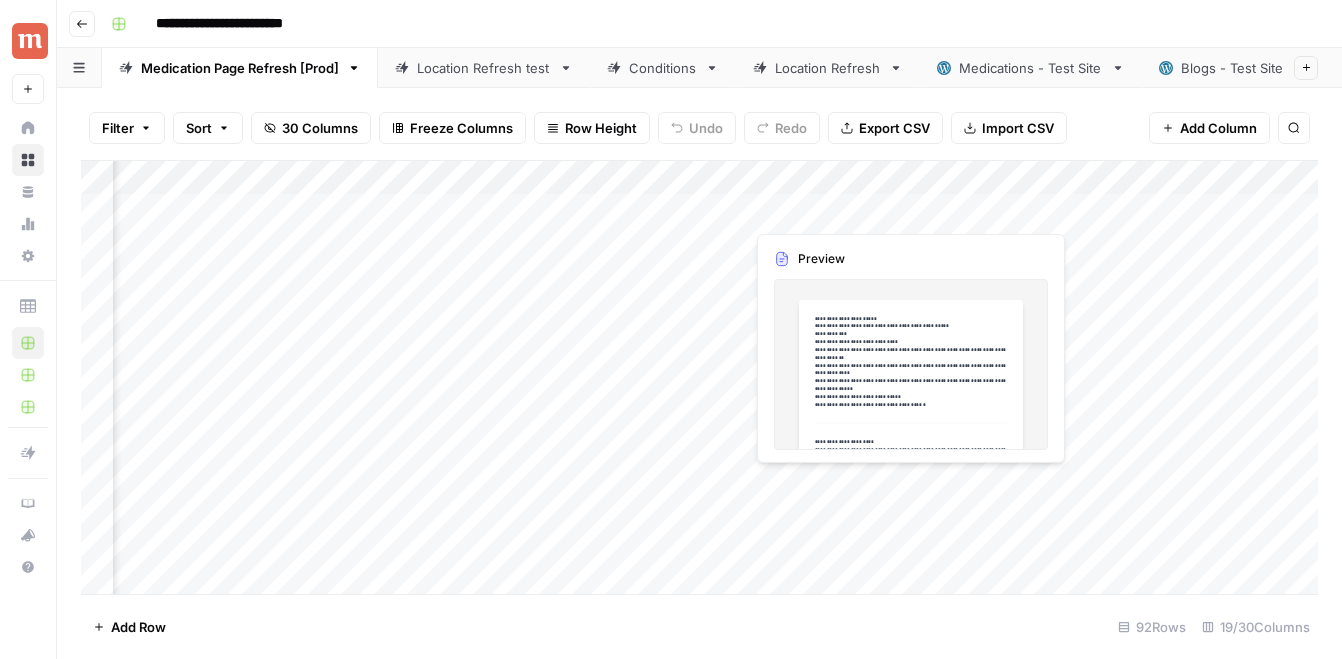 click on "Add Column" at bounding box center [699, 377] 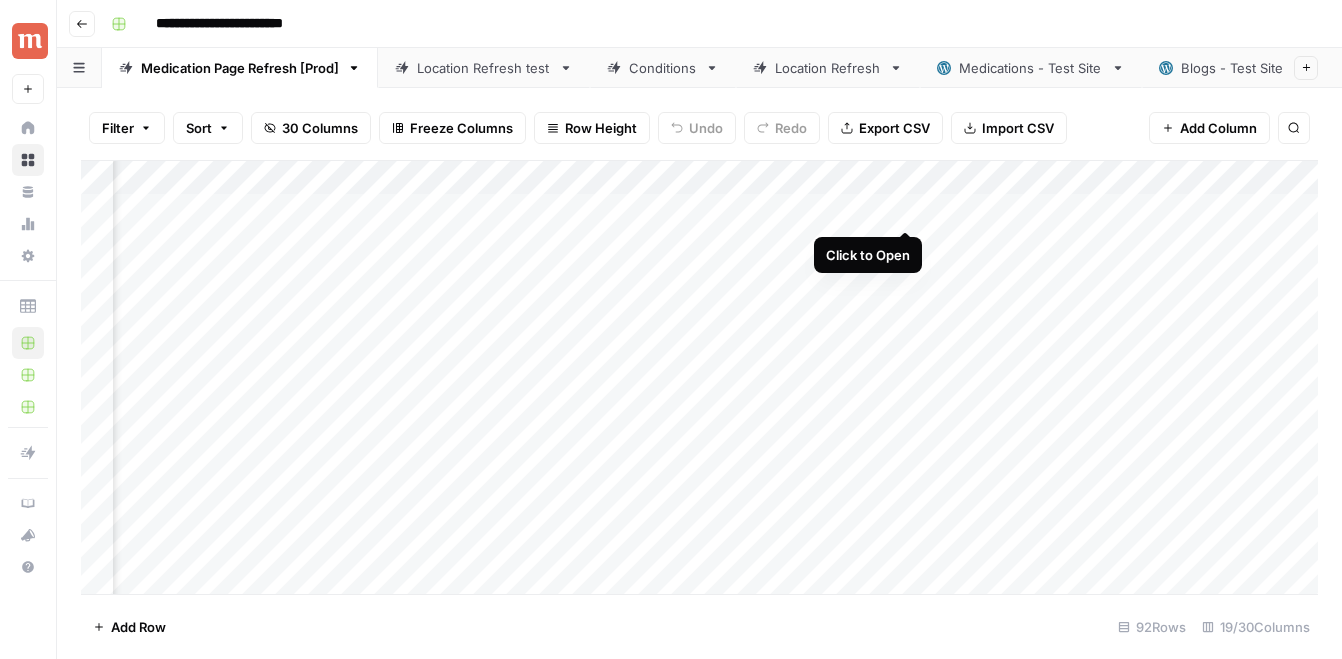 click on "Add Column" at bounding box center [699, 377] 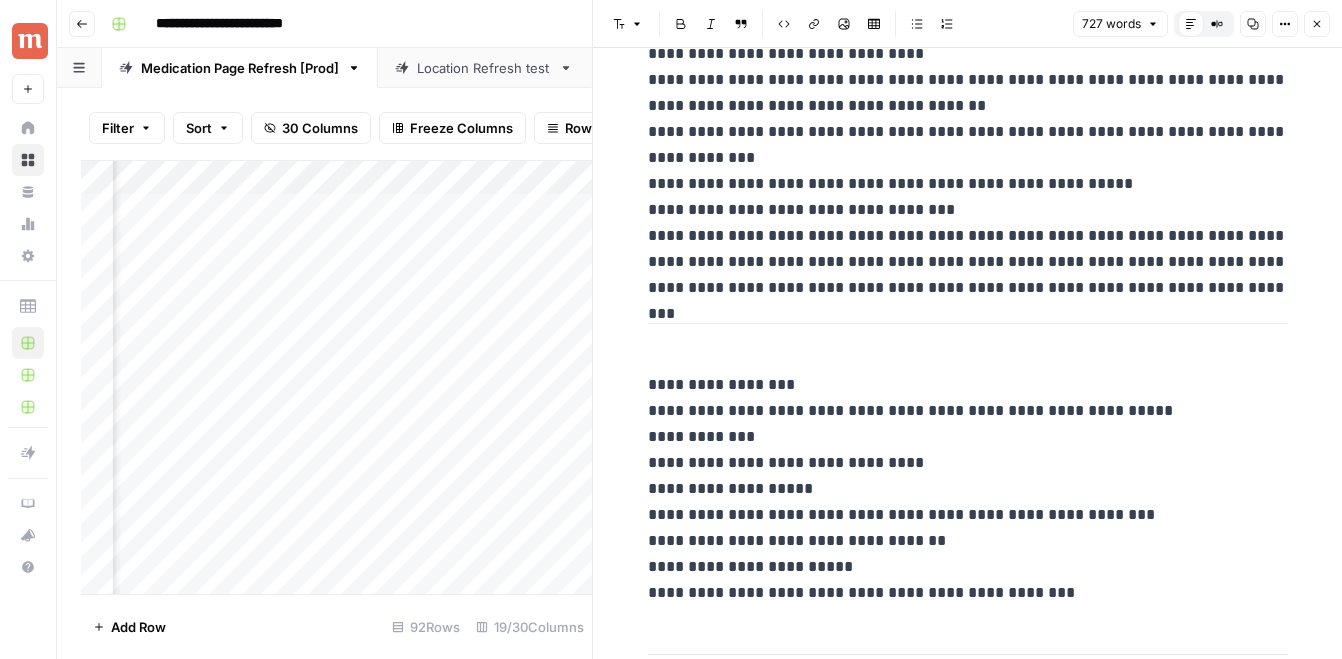 scroll, scrollTop: 608, scrollLeft: 0, axis: vertical 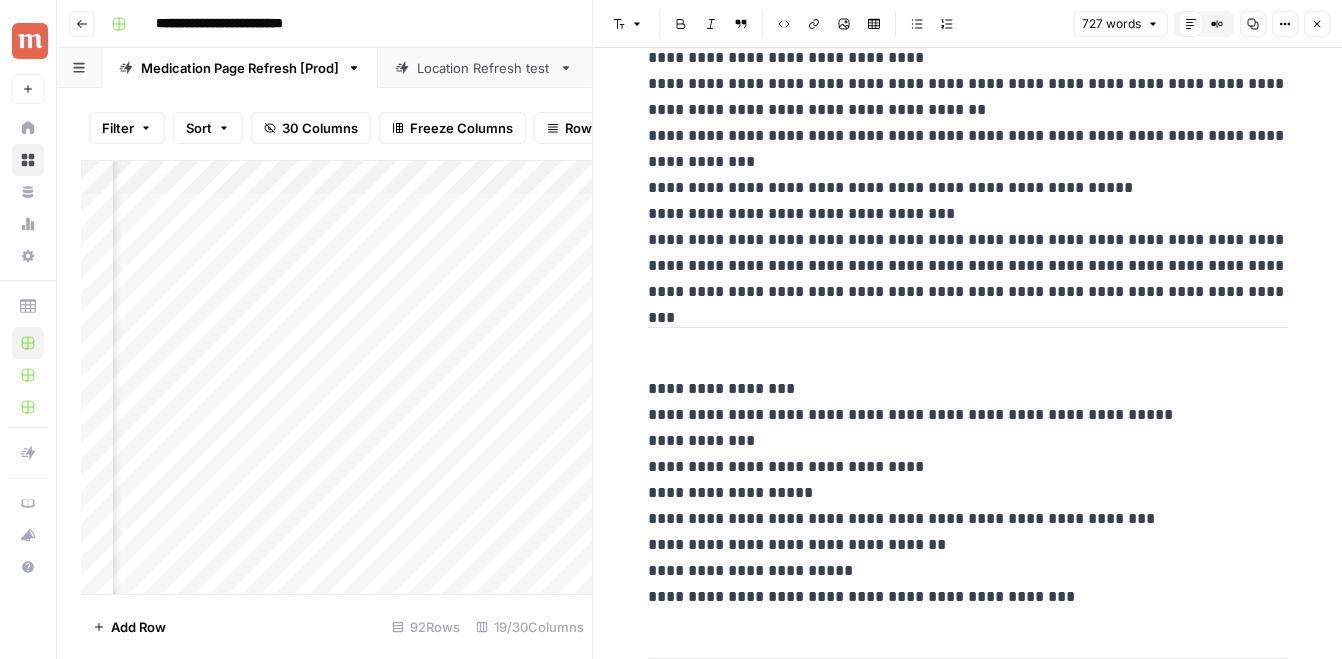 click on "**********" at bounding box center [968, 493] 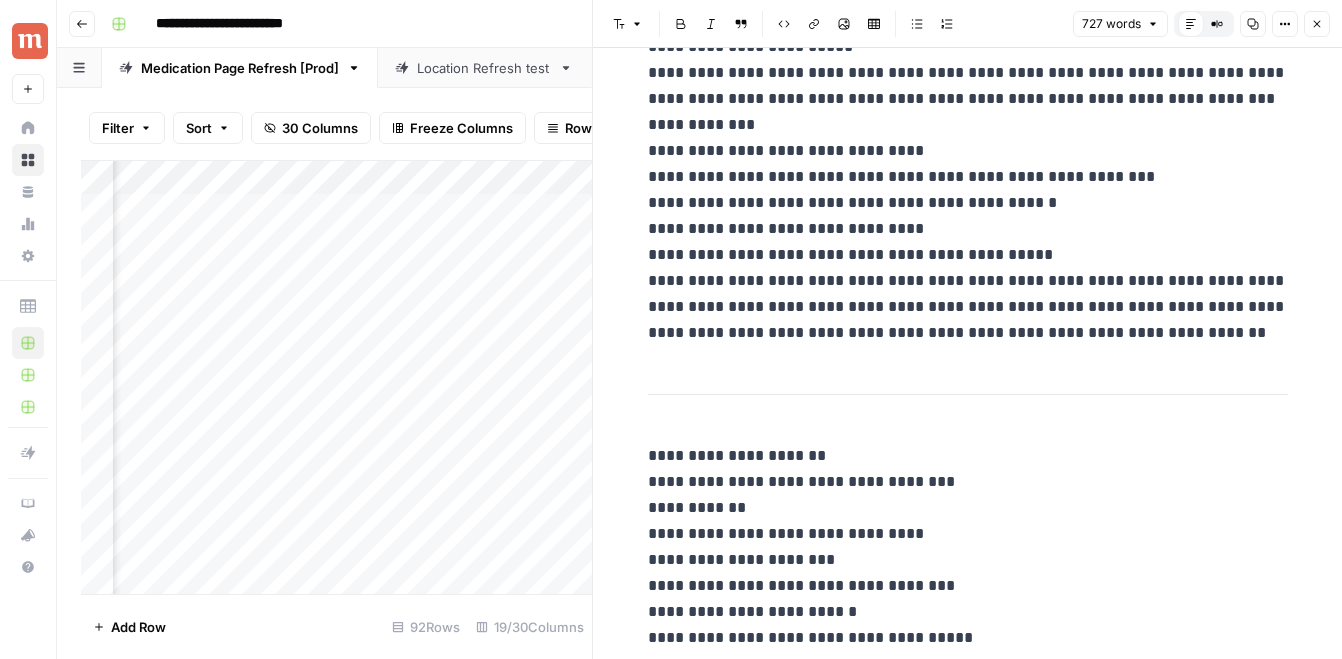 scroll, scrollTop: 3289, scrollLeft: 0, axis: vertical 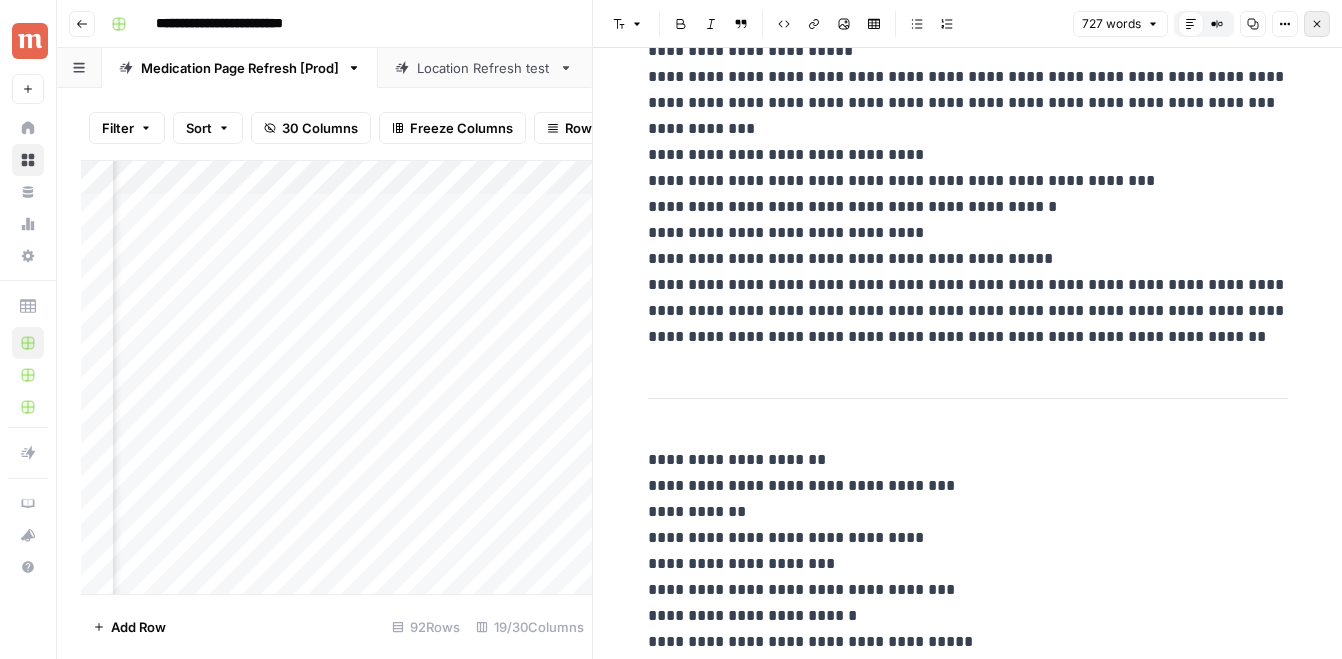 click on "Close" at bounding box center (1317, 24) 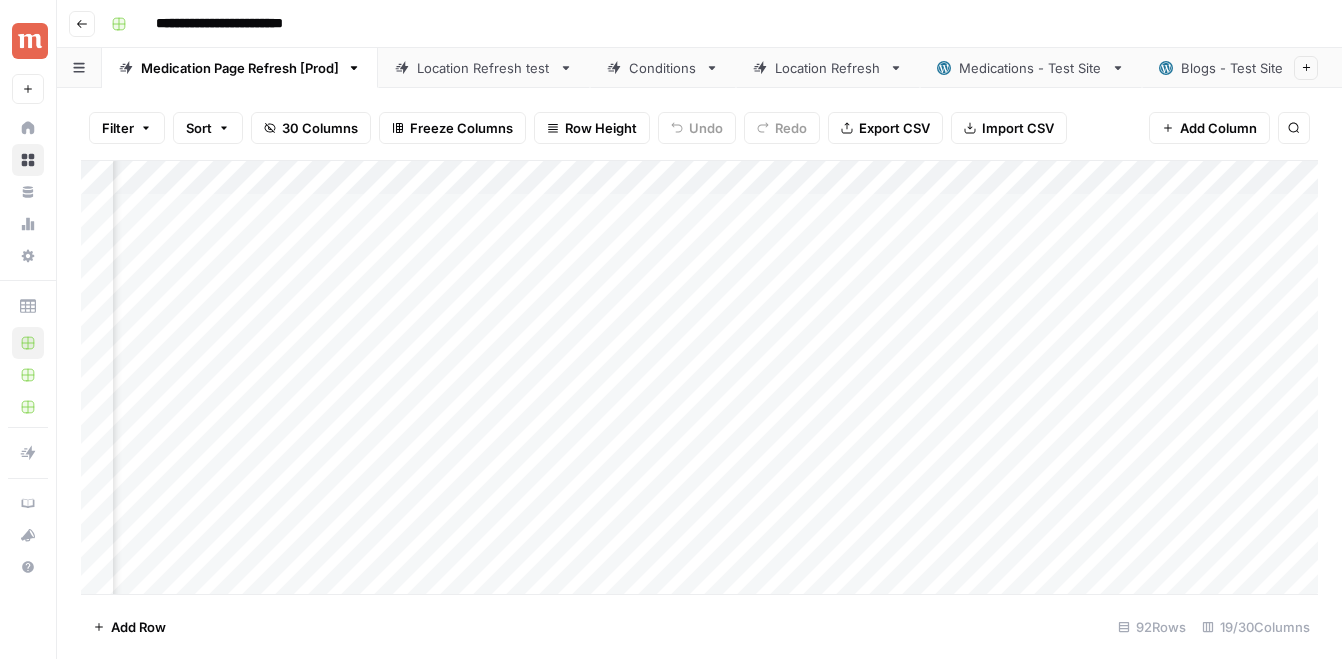 scroll, scrollTop: 0, scrollLeft: 2645, axis: horizontal 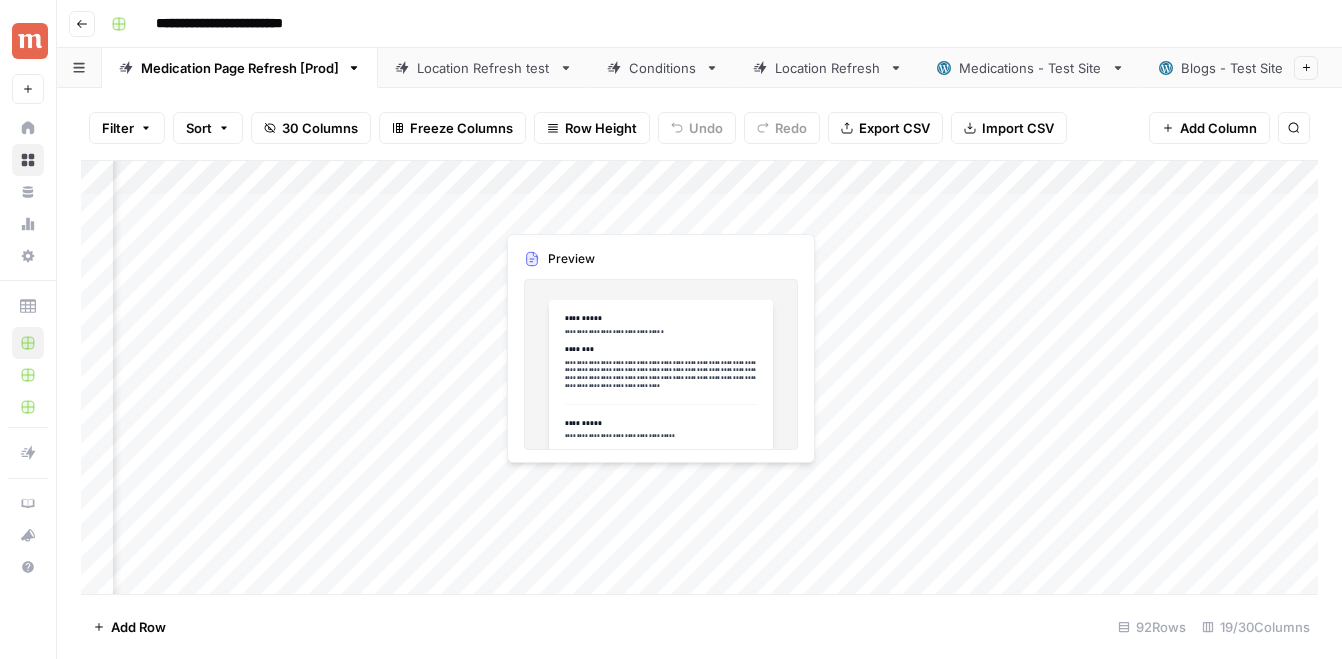 click on "Add Column" at bounding box center [699, 377] 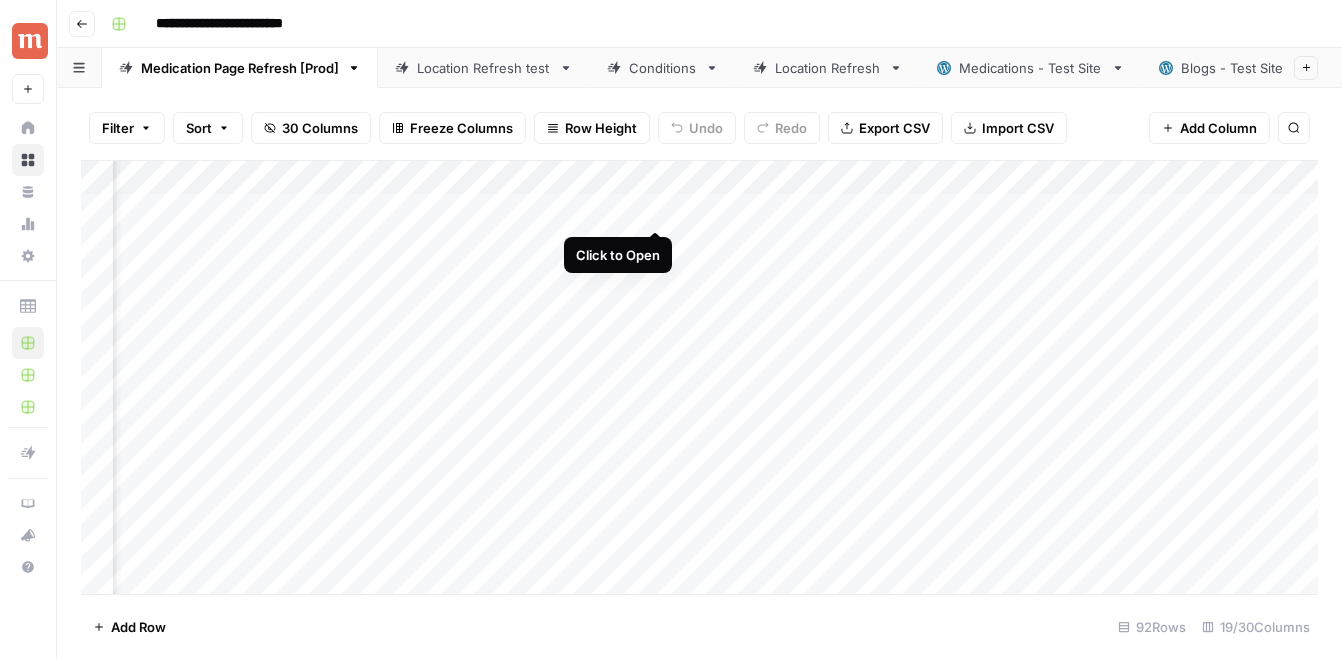click on "Add Column" at bounding box center [699, 377] 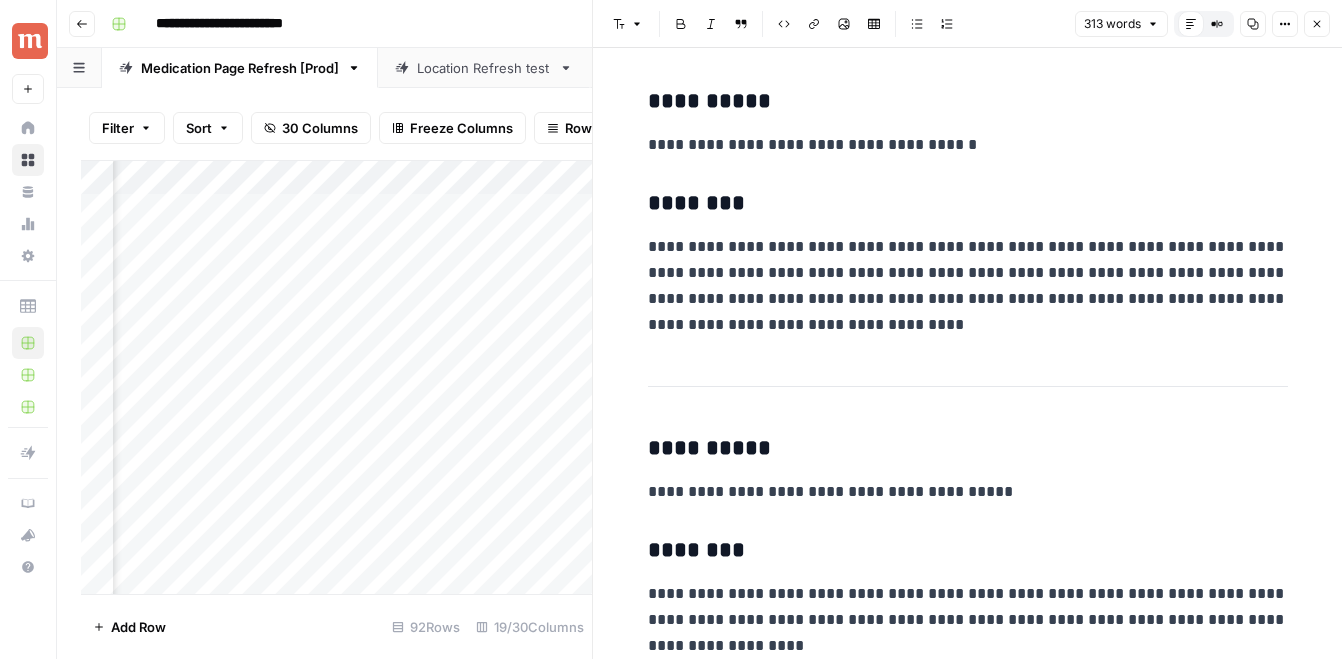 click on "**********" at bounding box center (968, 286) 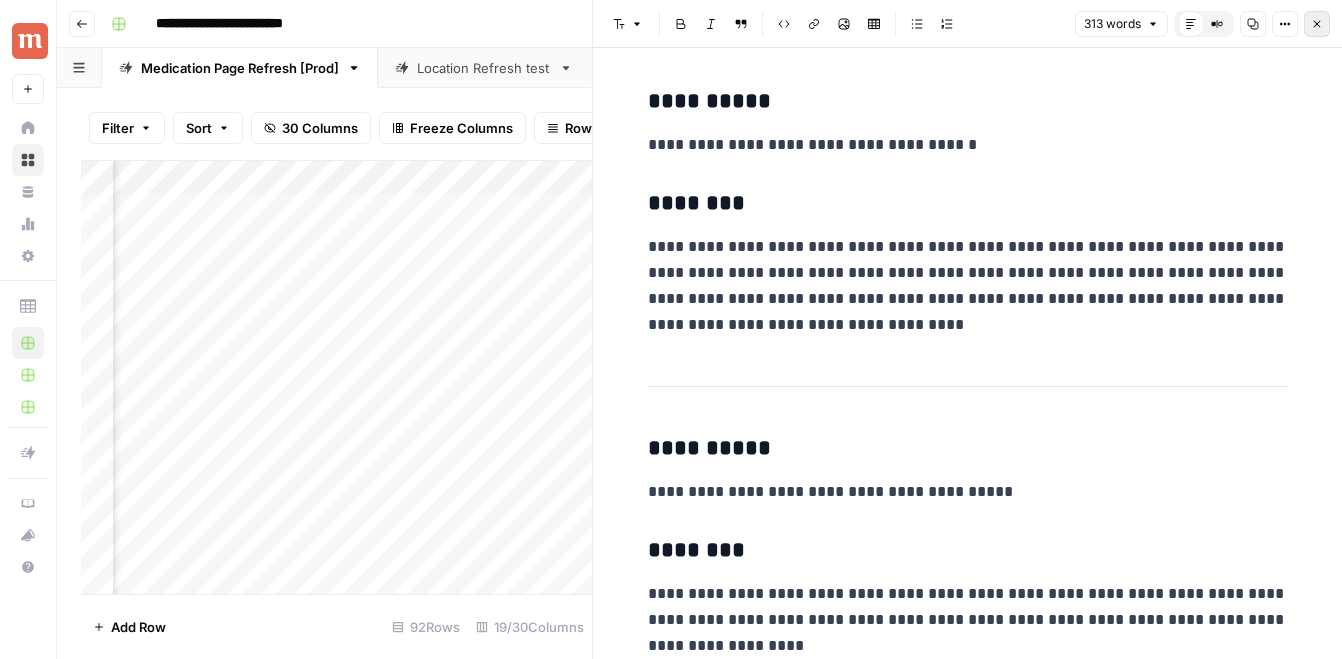 click 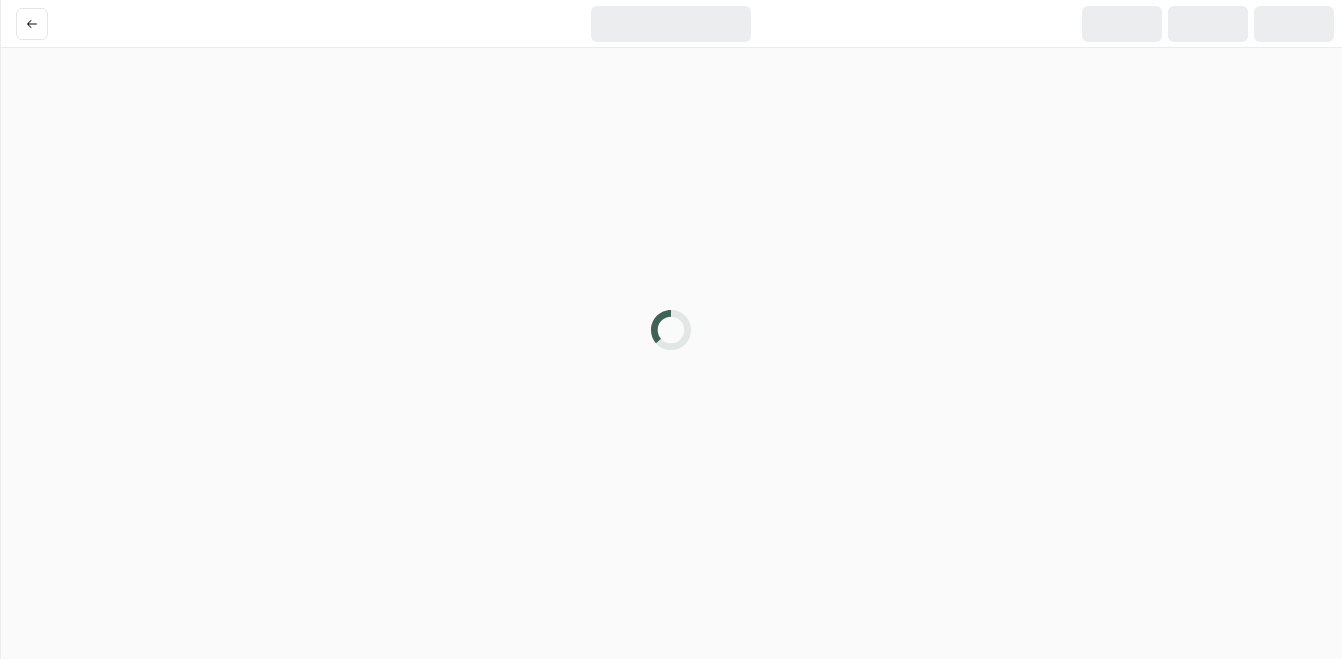 scroll, scrollTop: 0, scrollLeft: 0, axis: both 